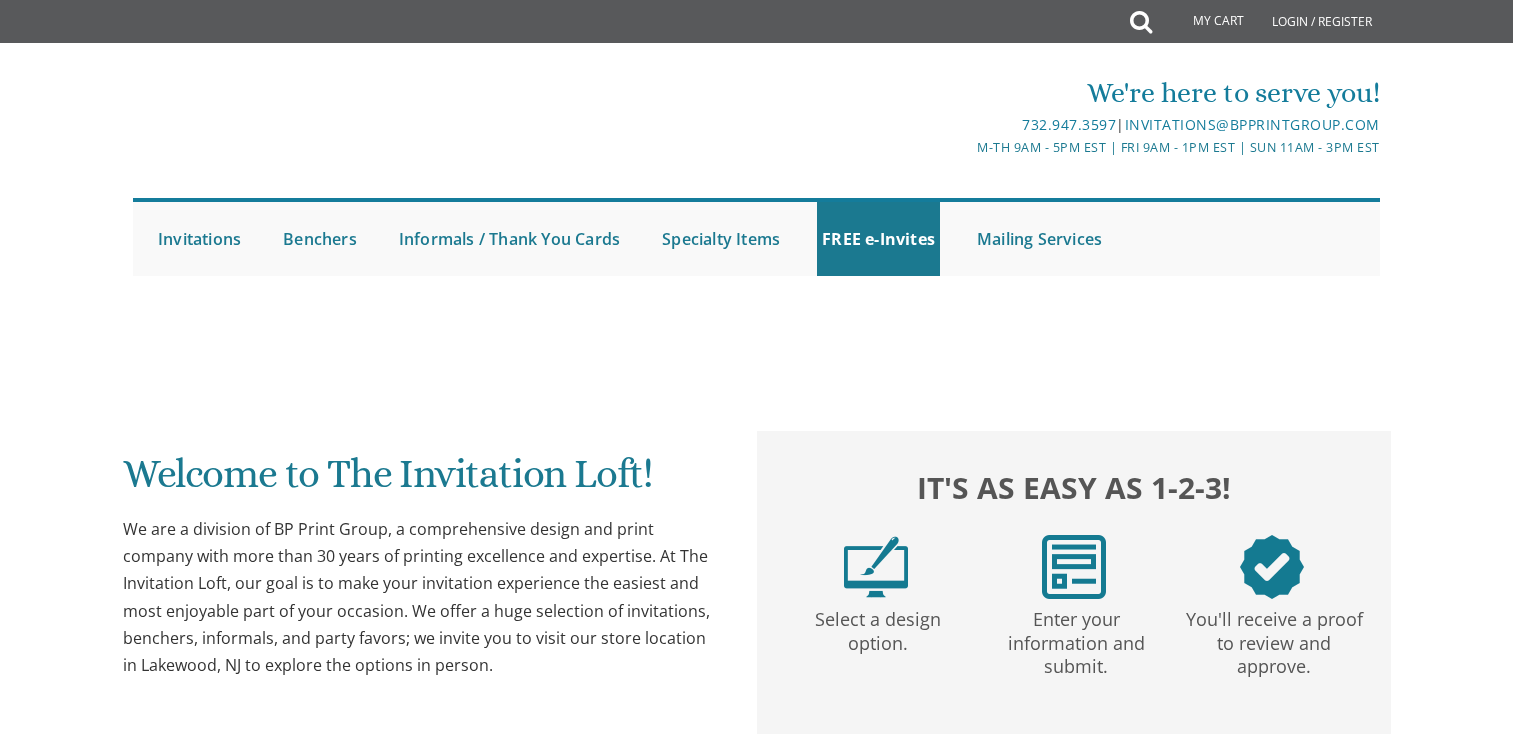 scroll, scrollTop: 0, scrollLeft: 0, axis: both 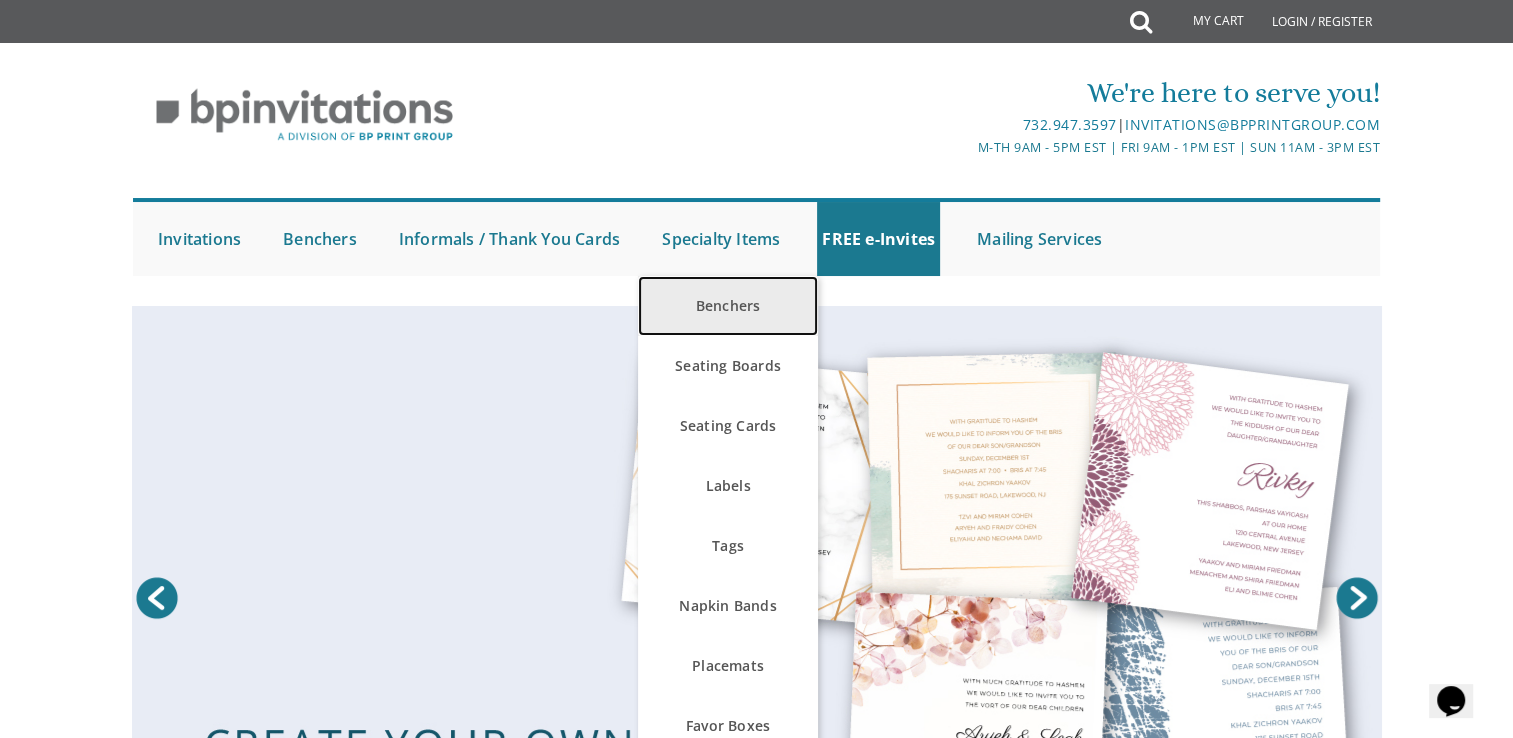 click on "Benchers" at bounding box center (728, 306) 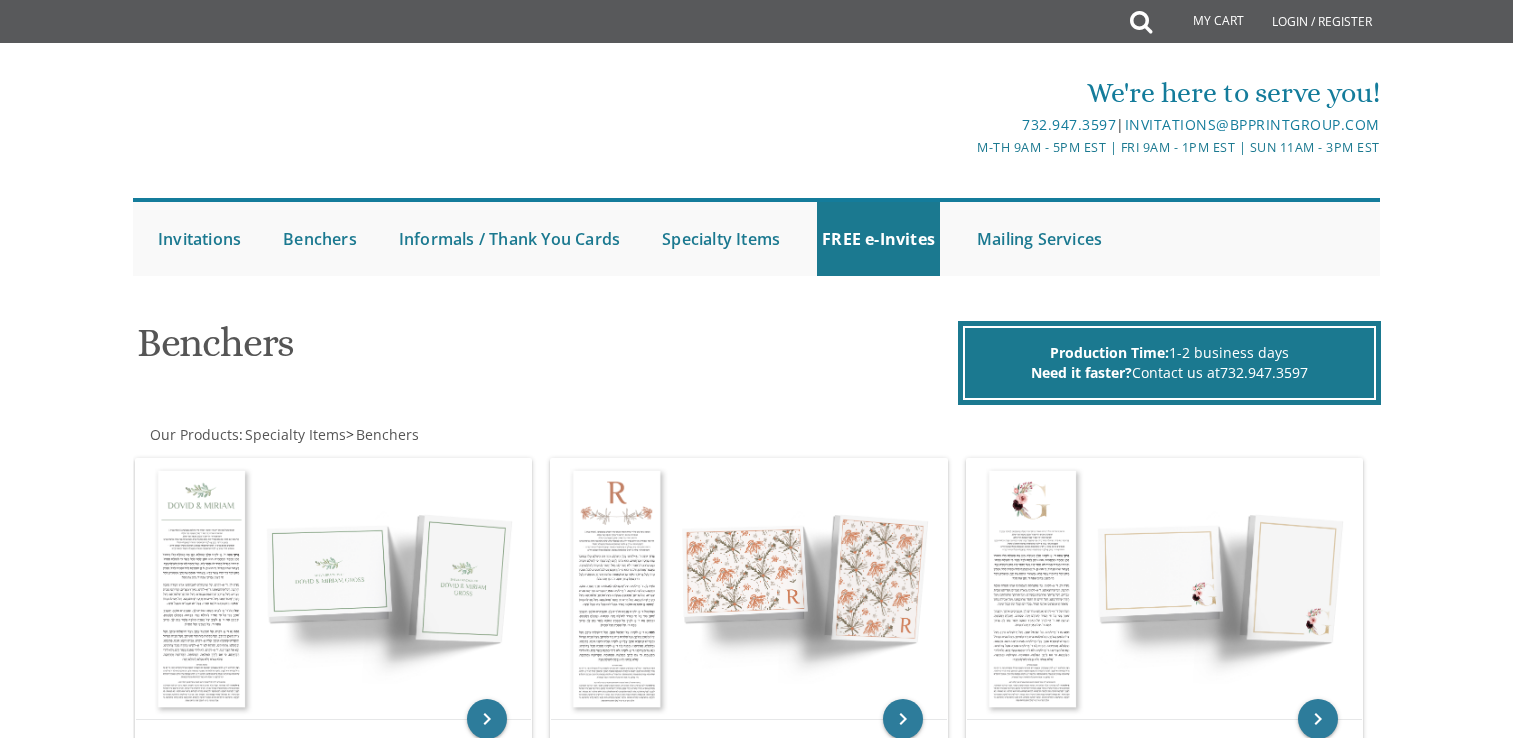 scroll, scrollTop: 0, scrollLeft: 0, axis: both 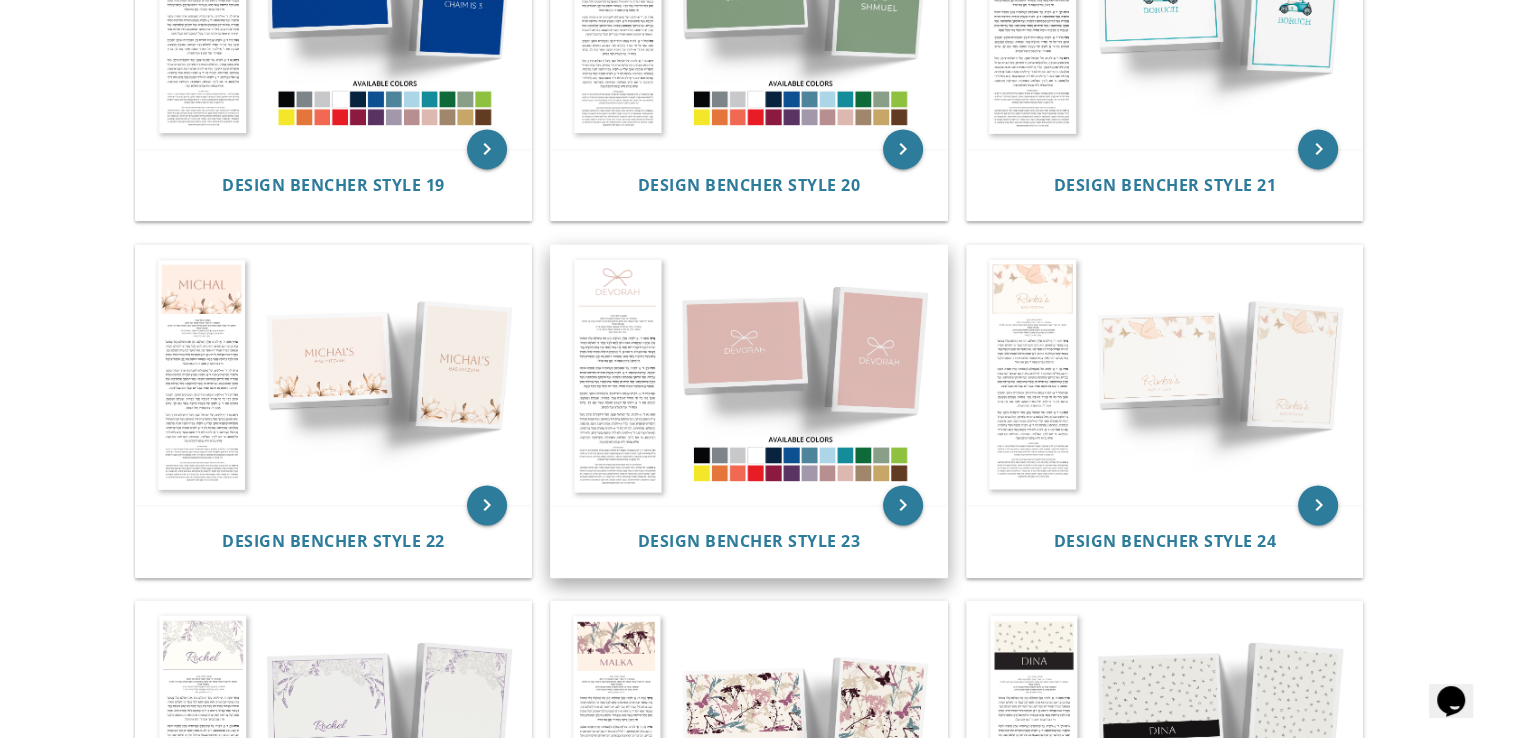 click at bounding box center (749, 375) 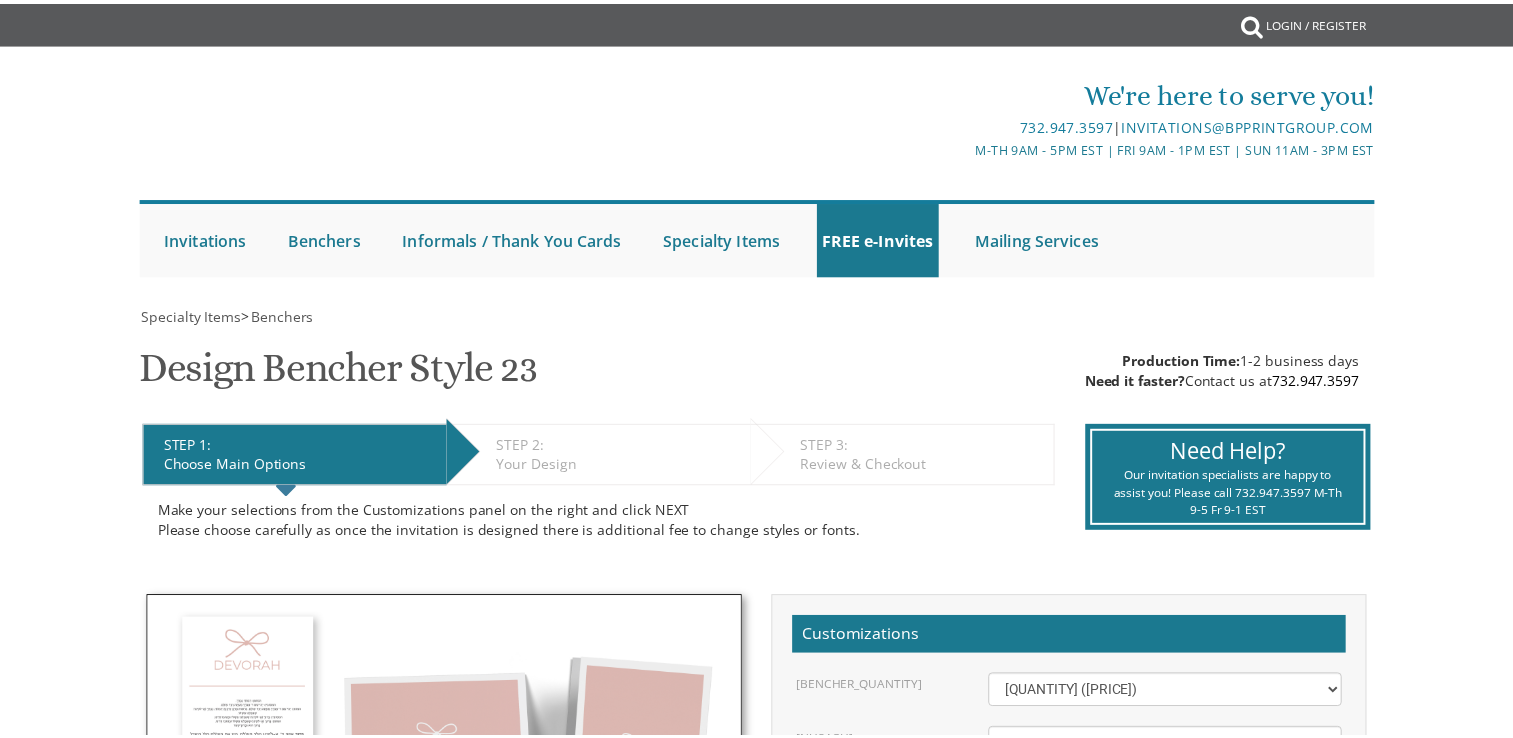 scroll, scrollTop: 0, scrollLeft: 0, axis: both 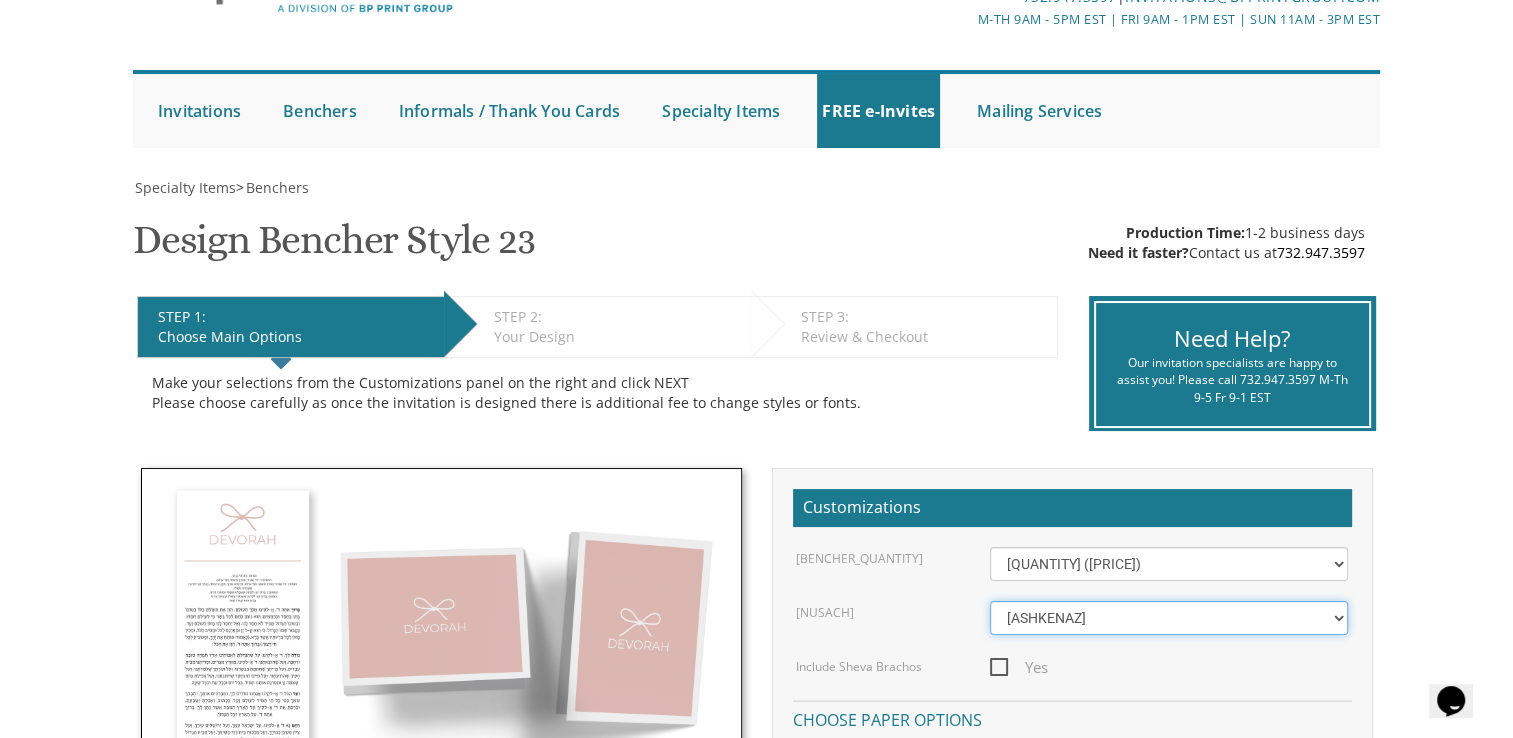 click on "Ashkenaz Edut Mizrach" at bounding box center [1169, 618] 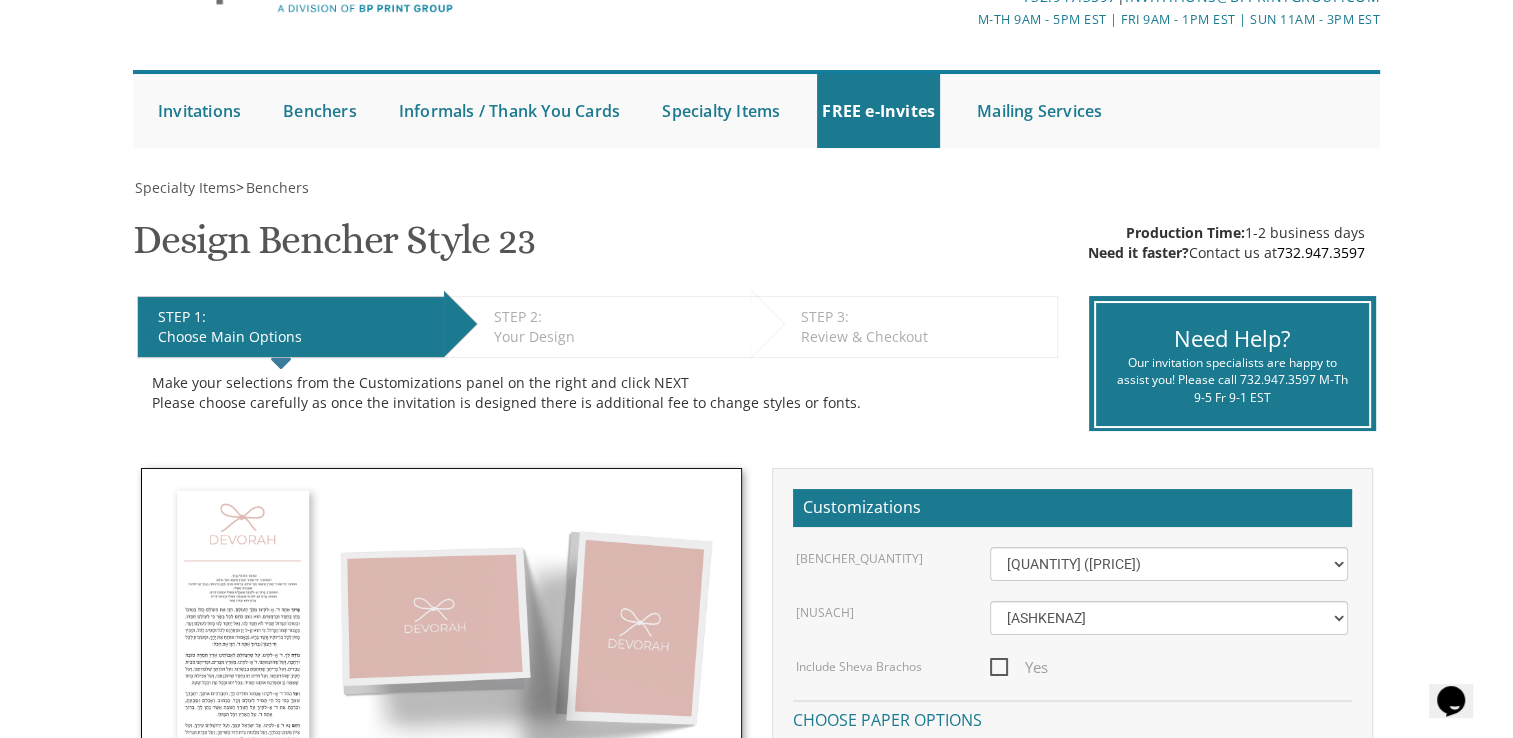 click on "My Cart
{{shoppingcart.totalQuantityDisplay}}
Total:
{{shoppingcart.subtotal}}
{{shoppingcart.total}}
{{shoppingcartitem.description}}
Qty. {{shoppingcartitem.quantity}}
{{productoption.name}}" at bounding box center [756, 985] 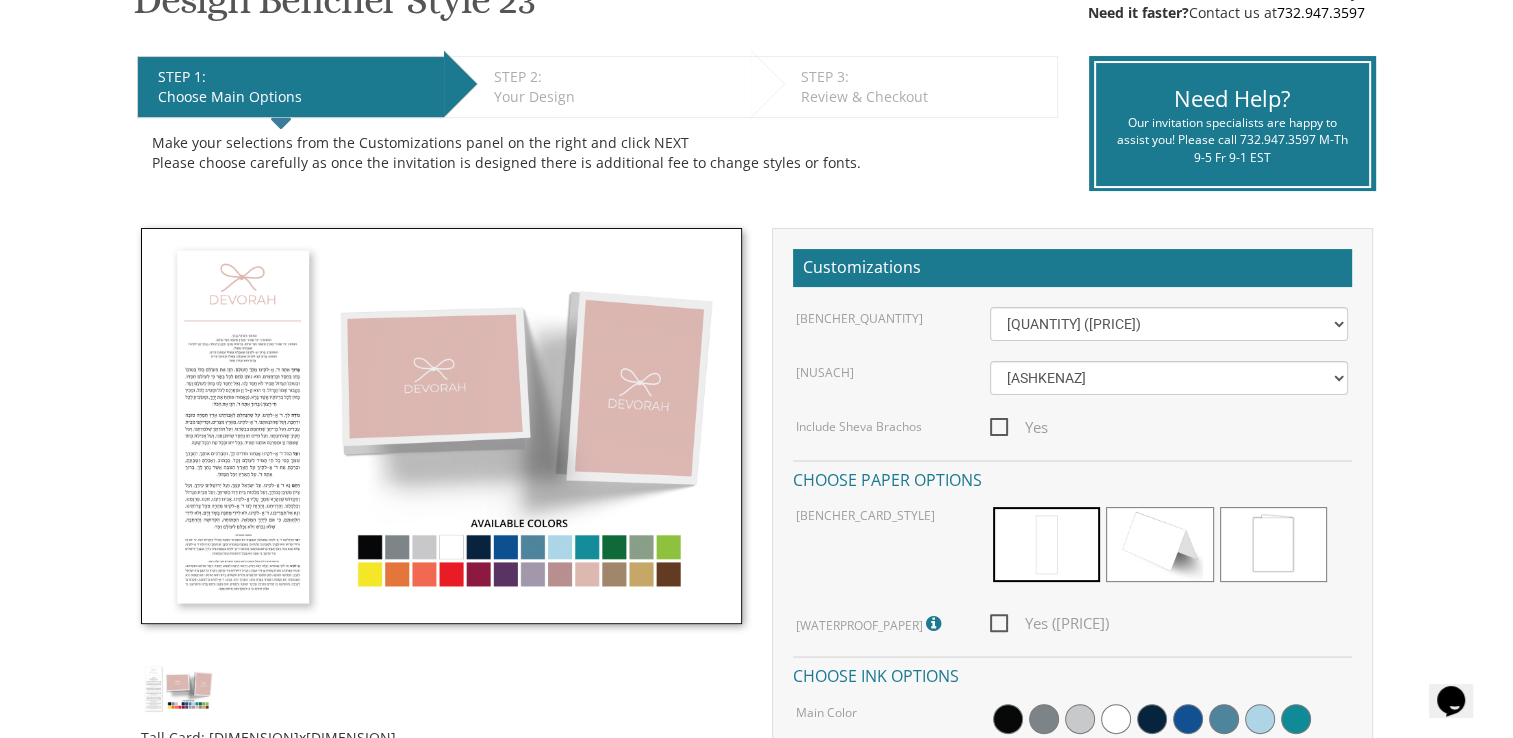scroll, scrollTop: 368, scrollLeft: 0, axis: vertical 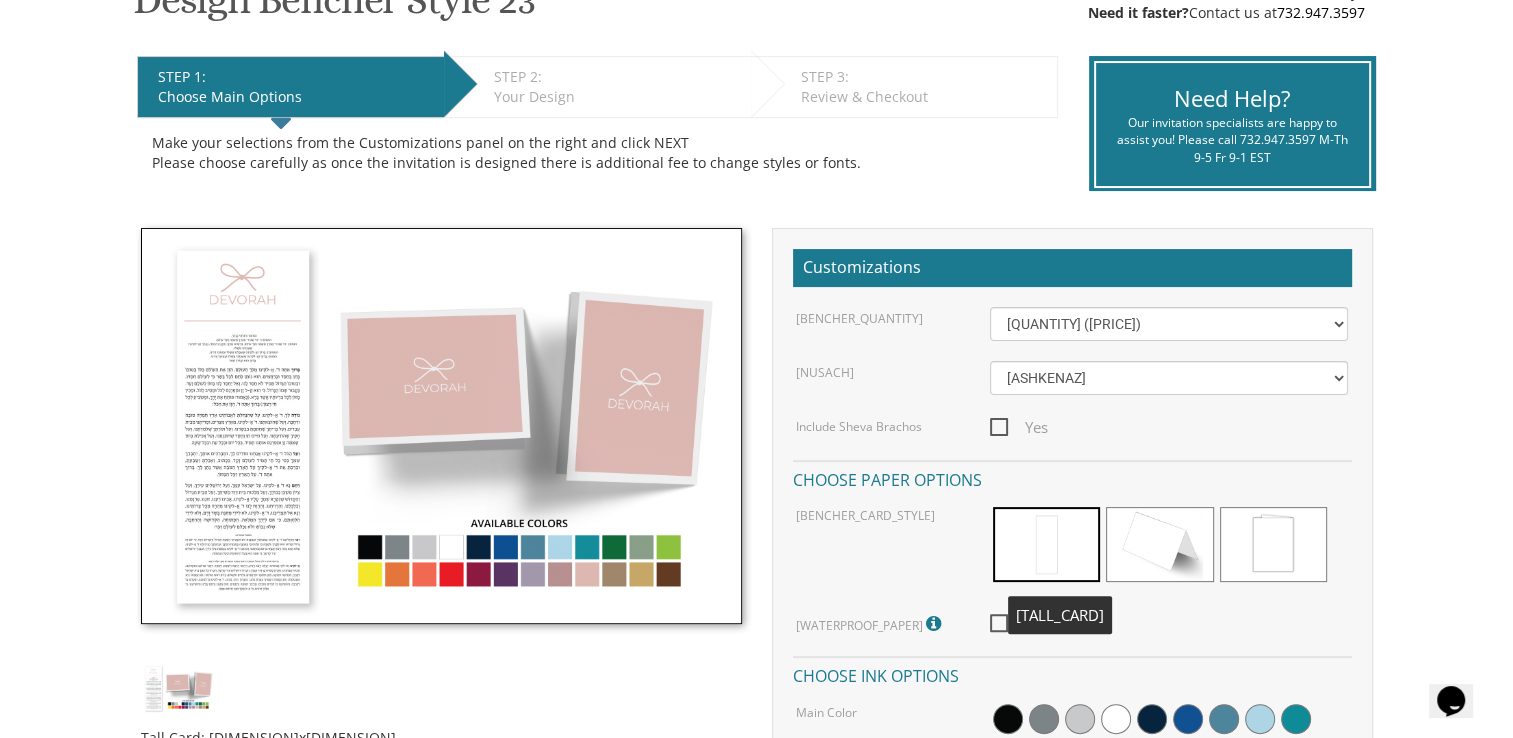 click at bounding box center (1046, 544) 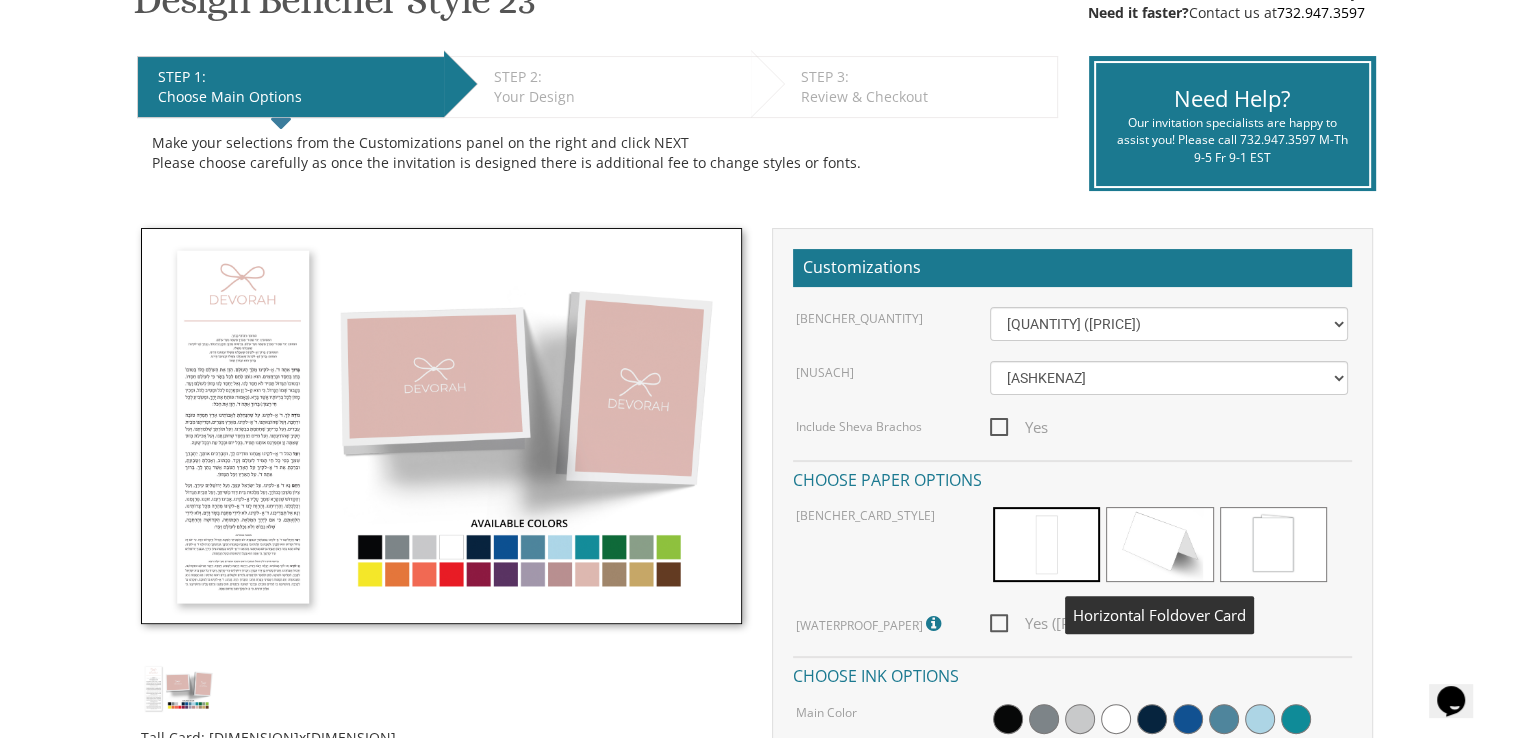 click at bounding box center [1159, 544] 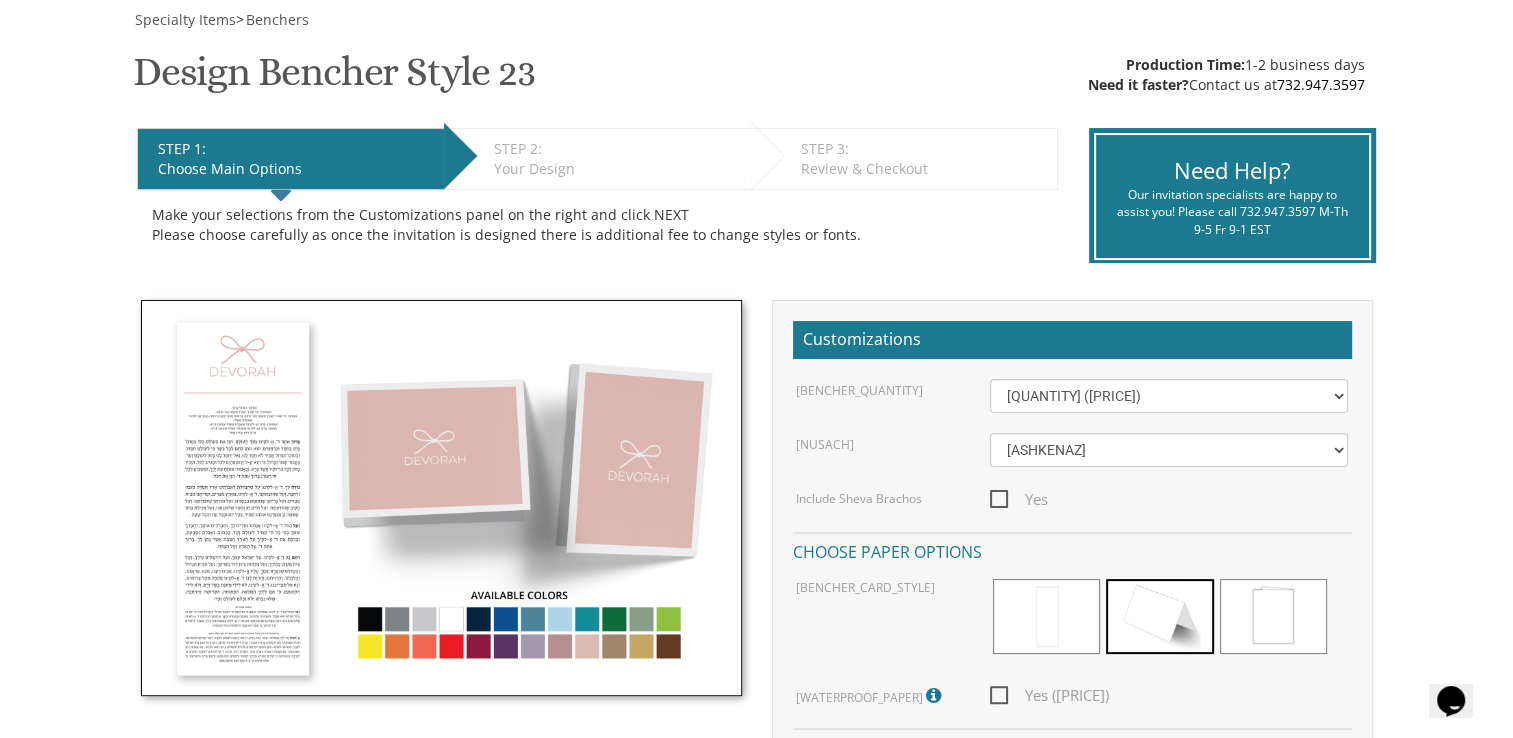 scroll, scrollTop: 115, scrollLeft: 0, axis: vertical 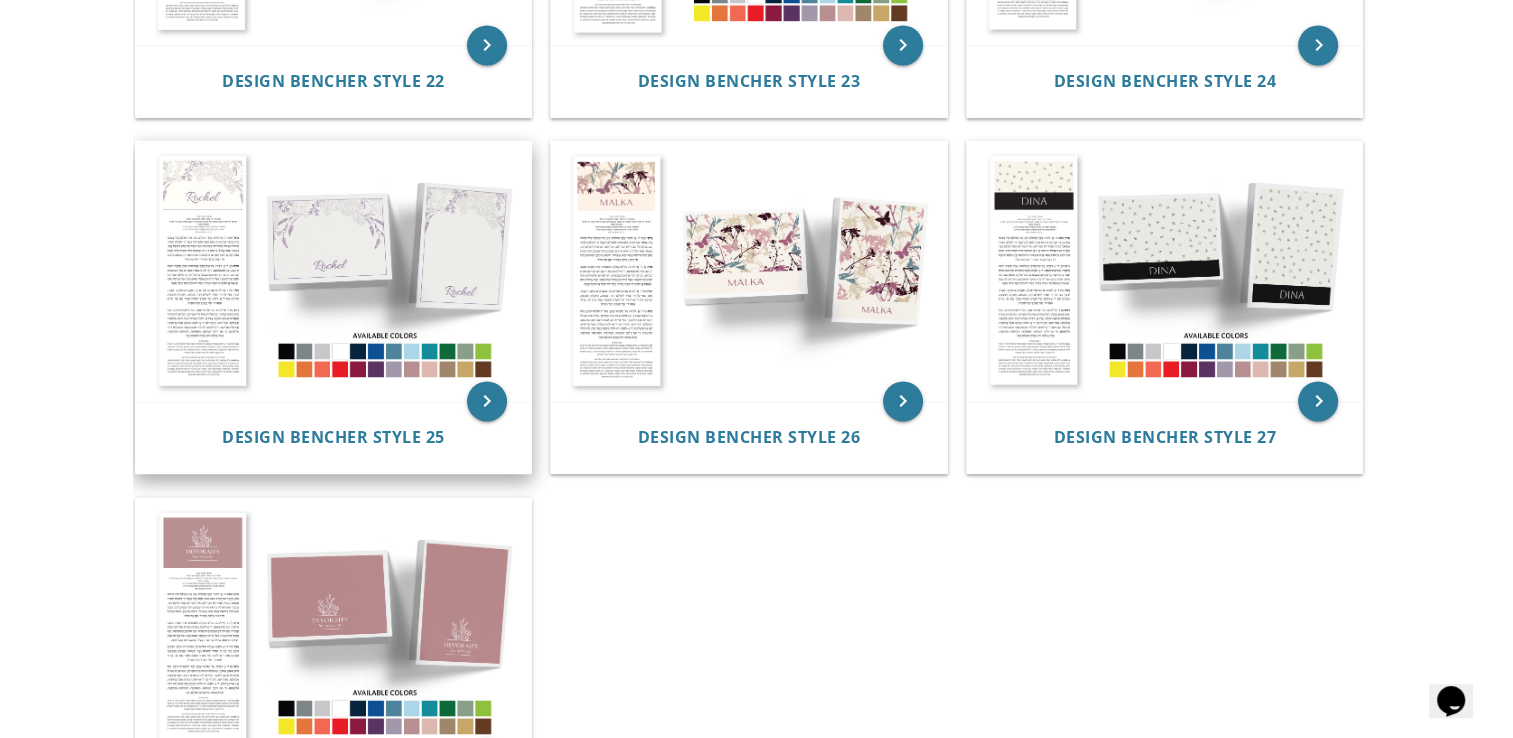 click at bounding box center (334, 271) 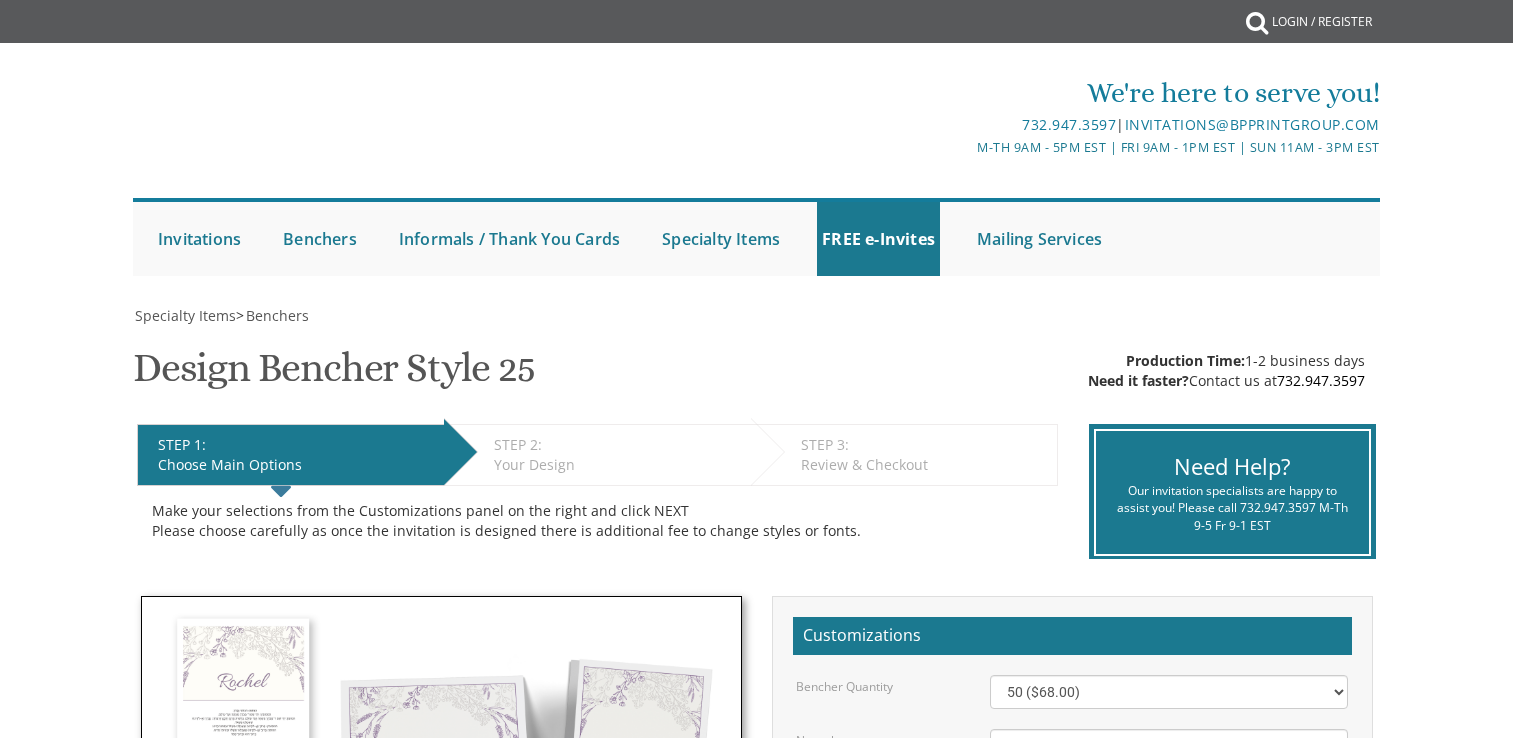 scroll, scrollTop: 0, scrollLeft: 0, axis: both 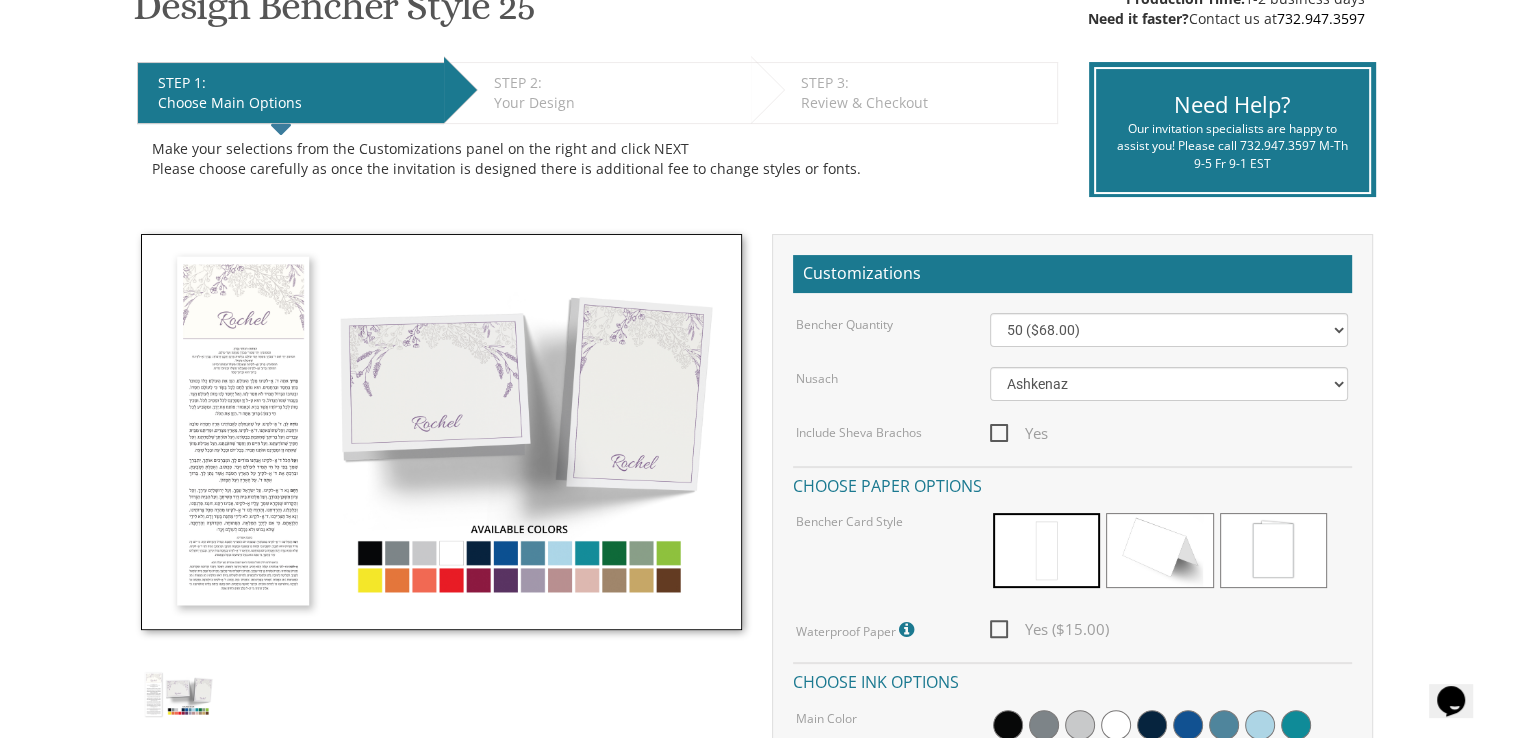 click at bounding box center [441, 432] 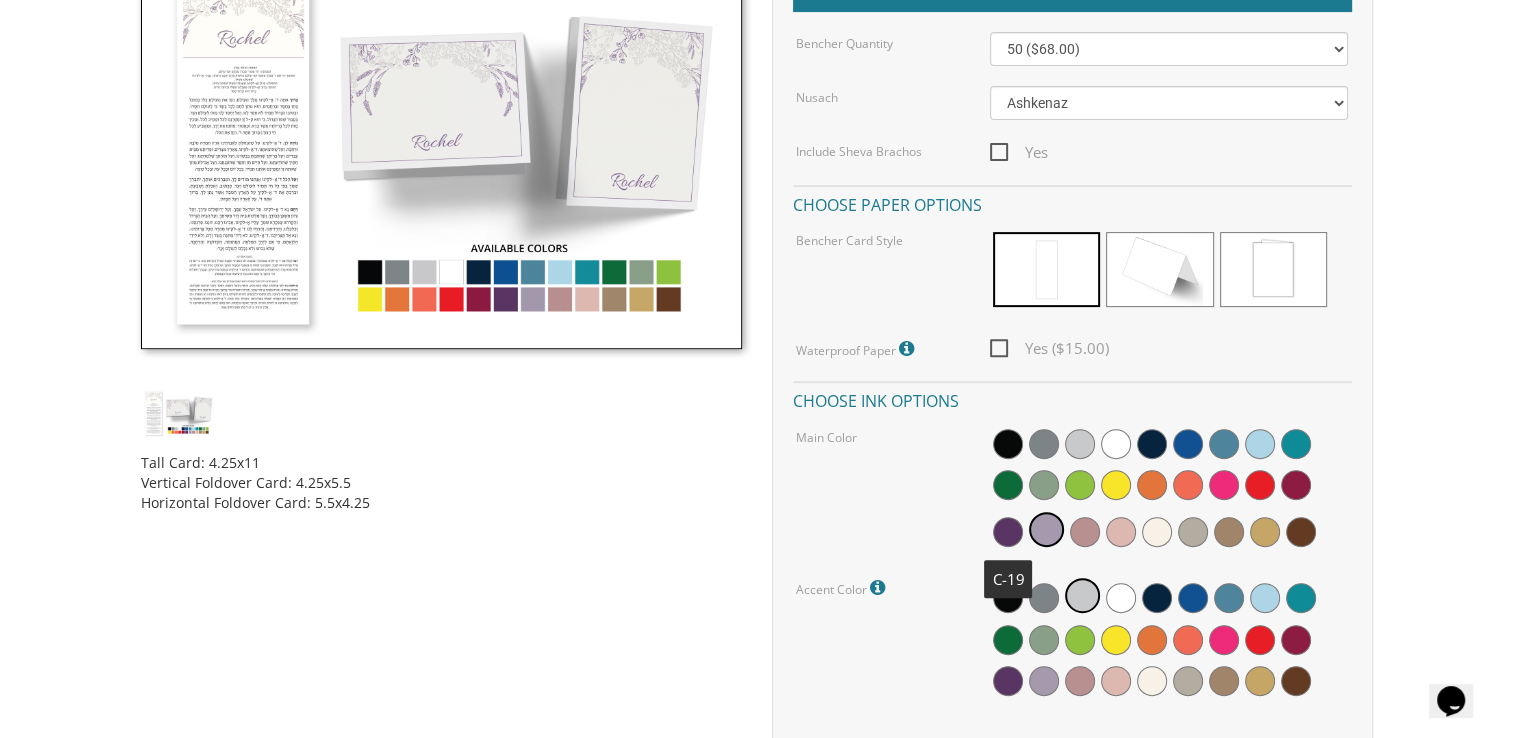 scroll, scrollTop: 644, scrollLeft: 0, axis: vertical 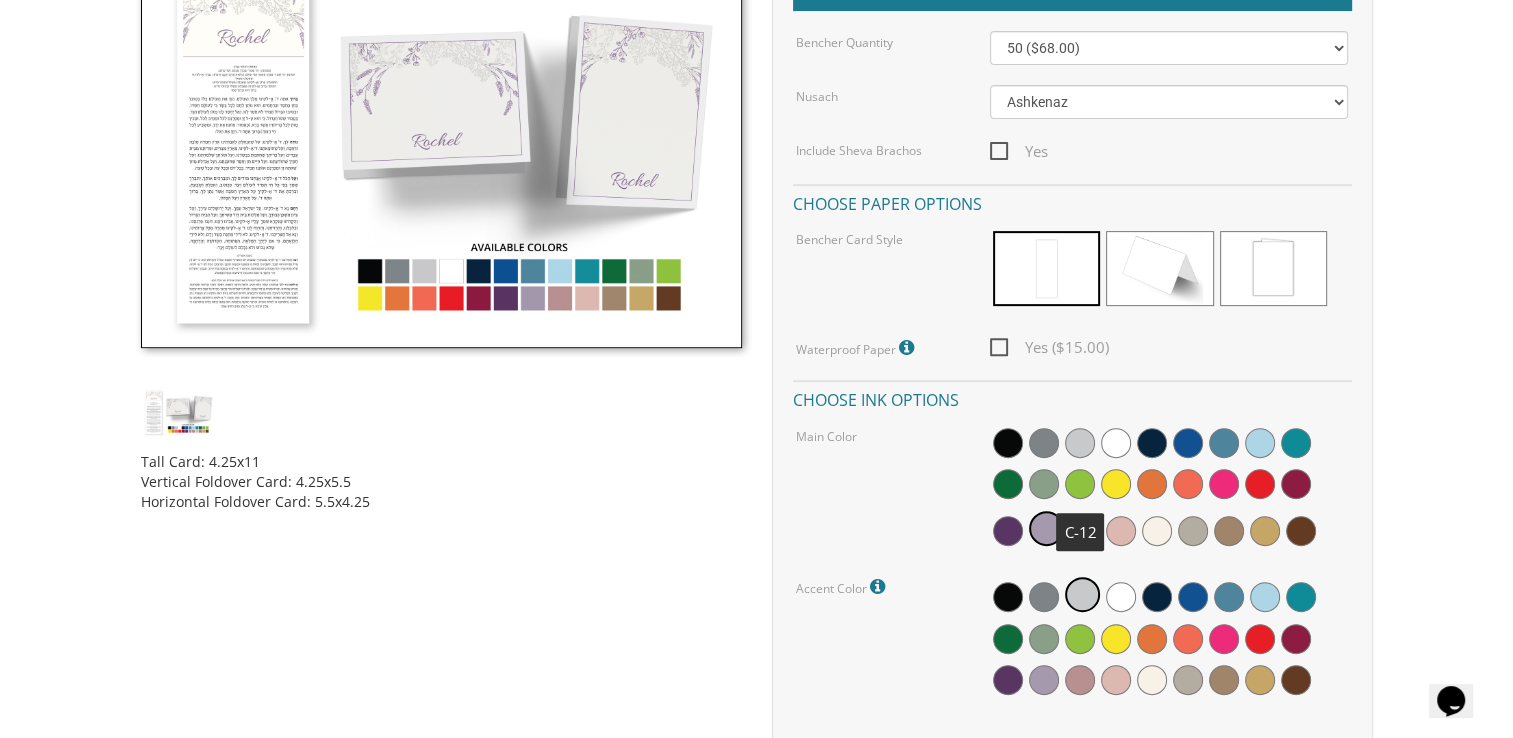 click at bounding box center (1080, 484) 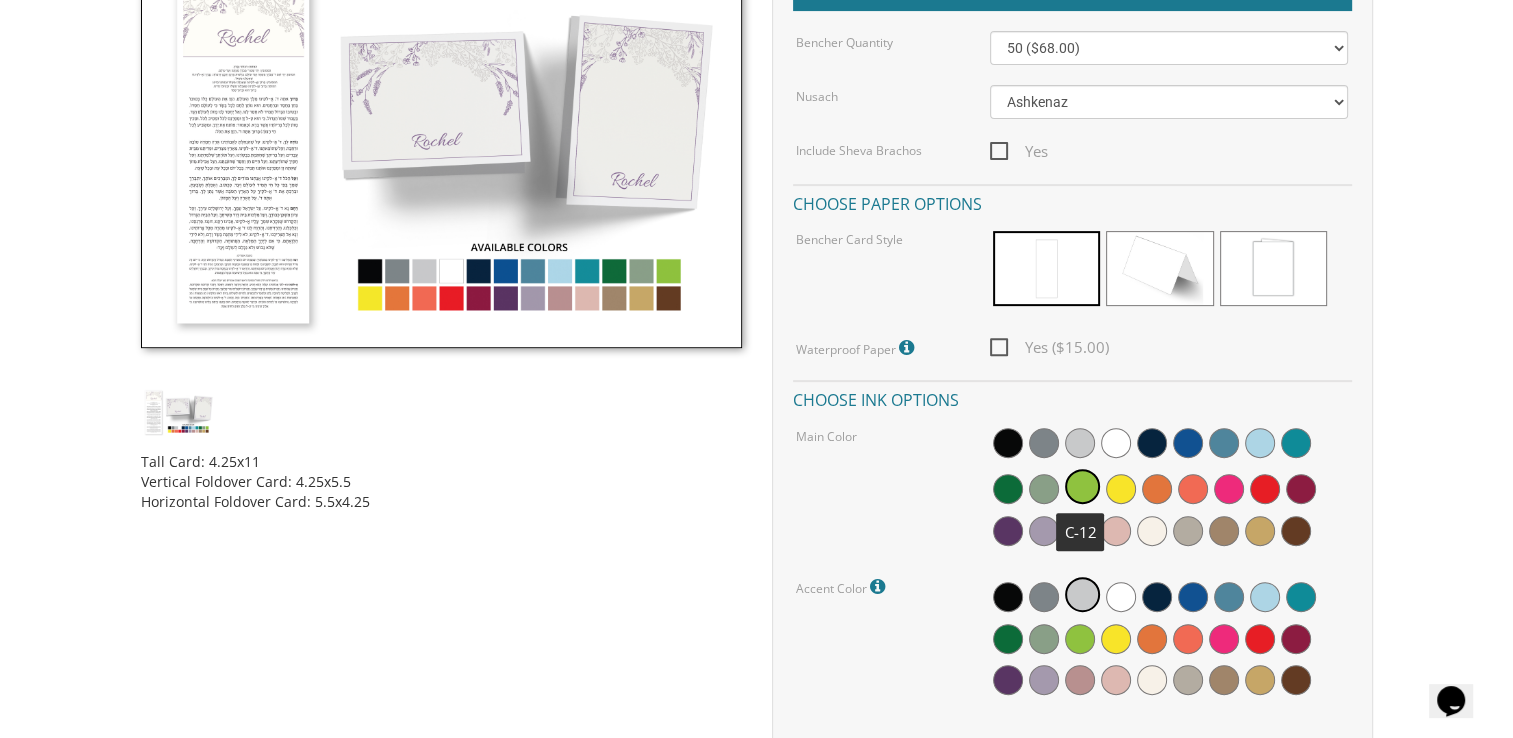 click at bounding box center [1082, 486] 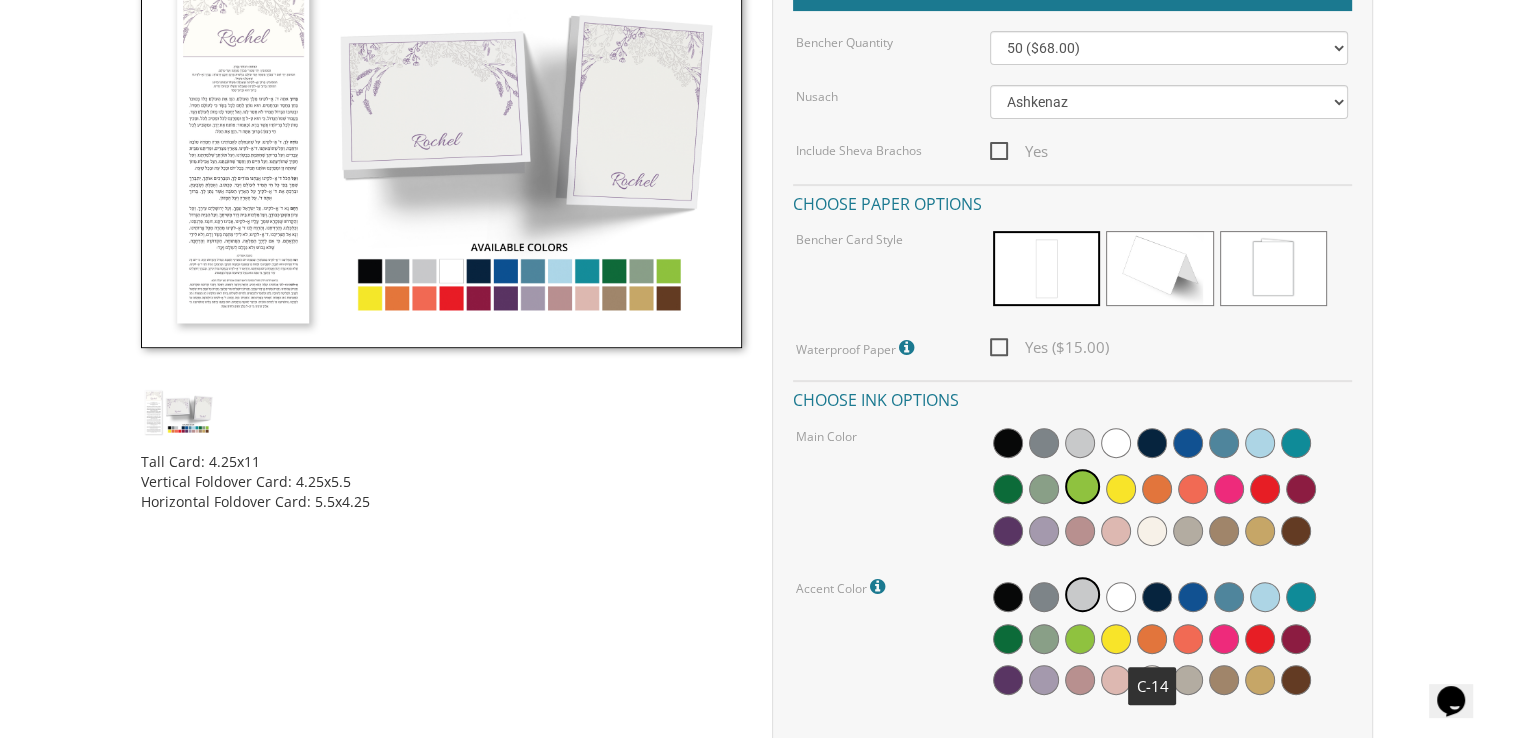 click at bounding box center [1152, 639] 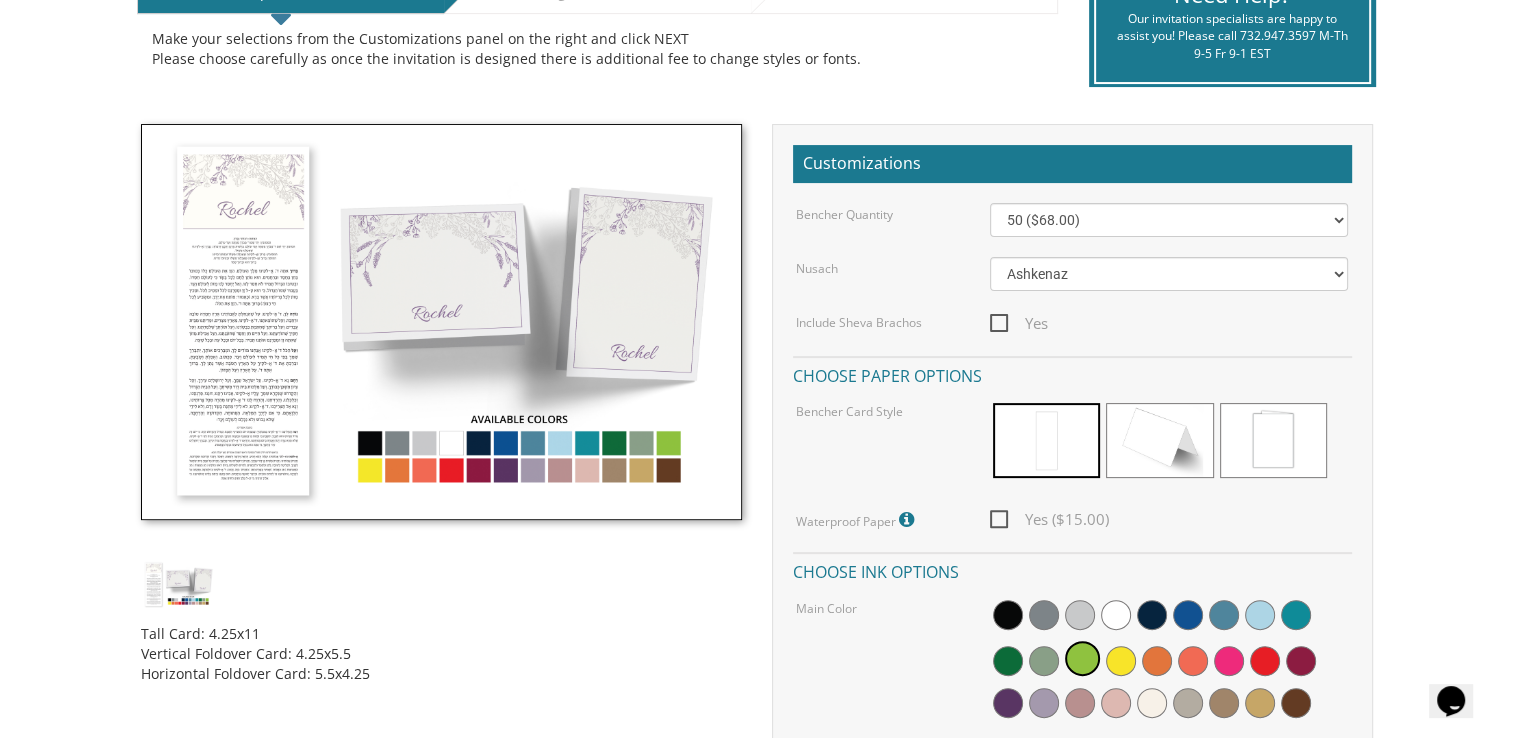 scroll, scrollTop: 502, scrollLeft: 0, axis: vertical 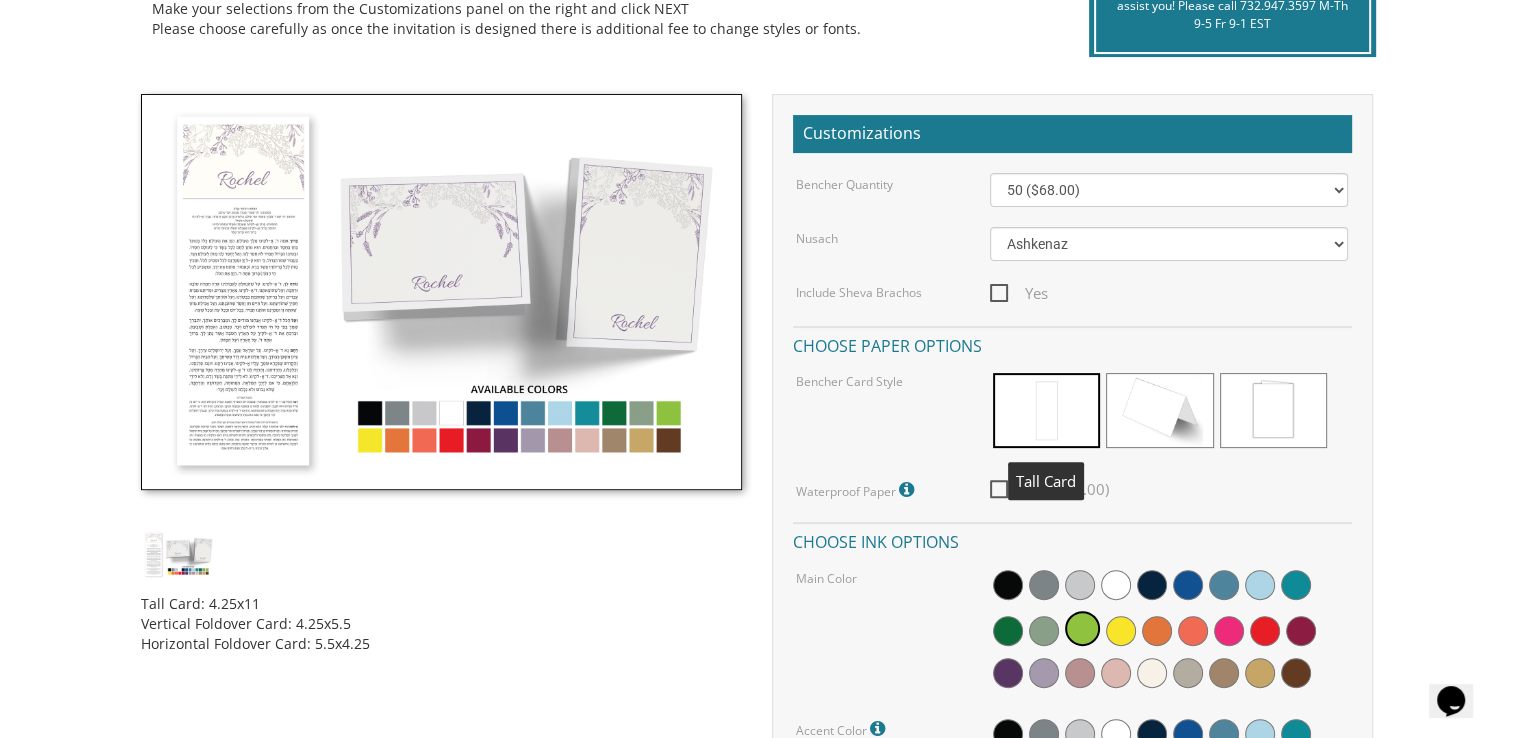 click at bounding box center (1046, 410) 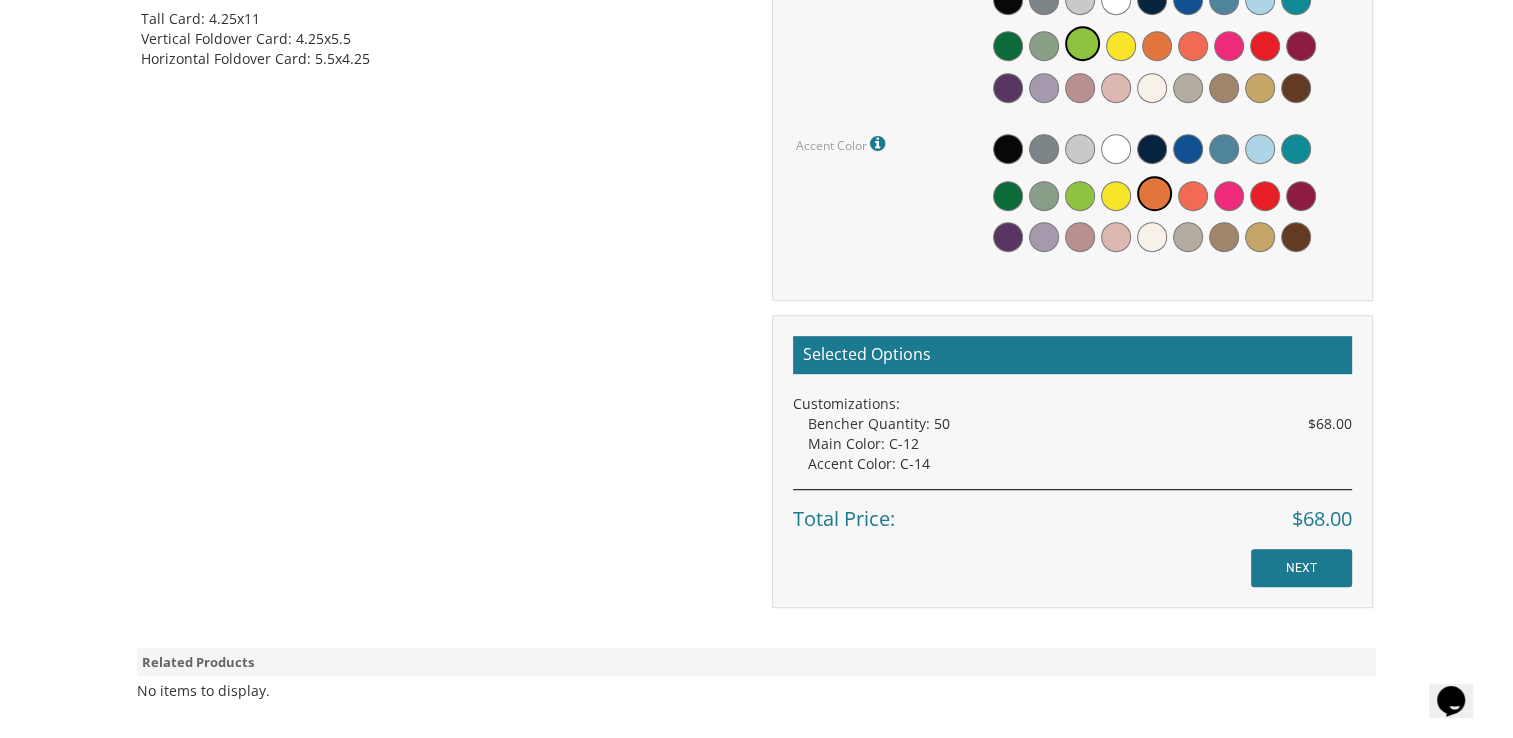 scroll, scrollTop: 1090, scrollLeft: 0, axis: vertical 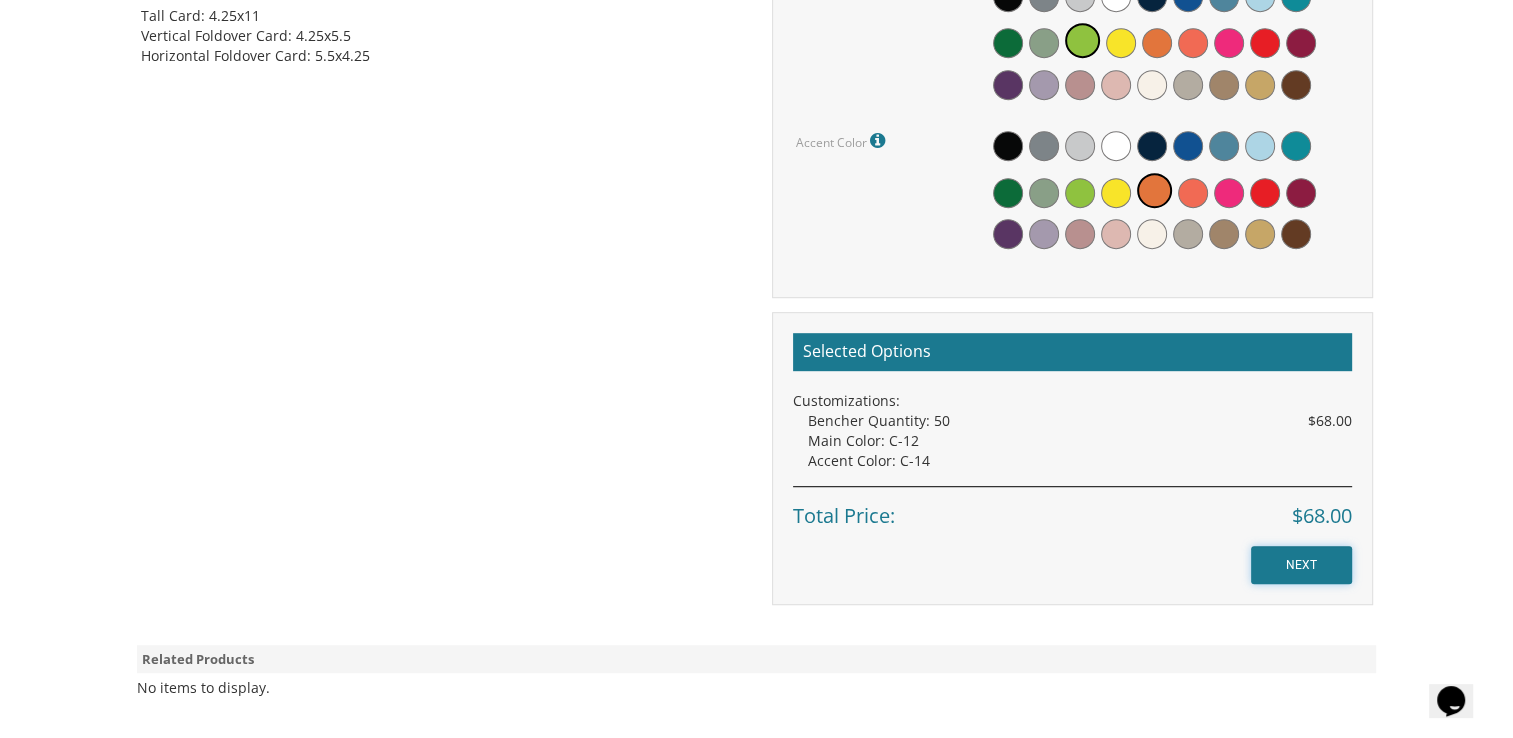 click on "NEXT" at bounding box center [1301, 565] 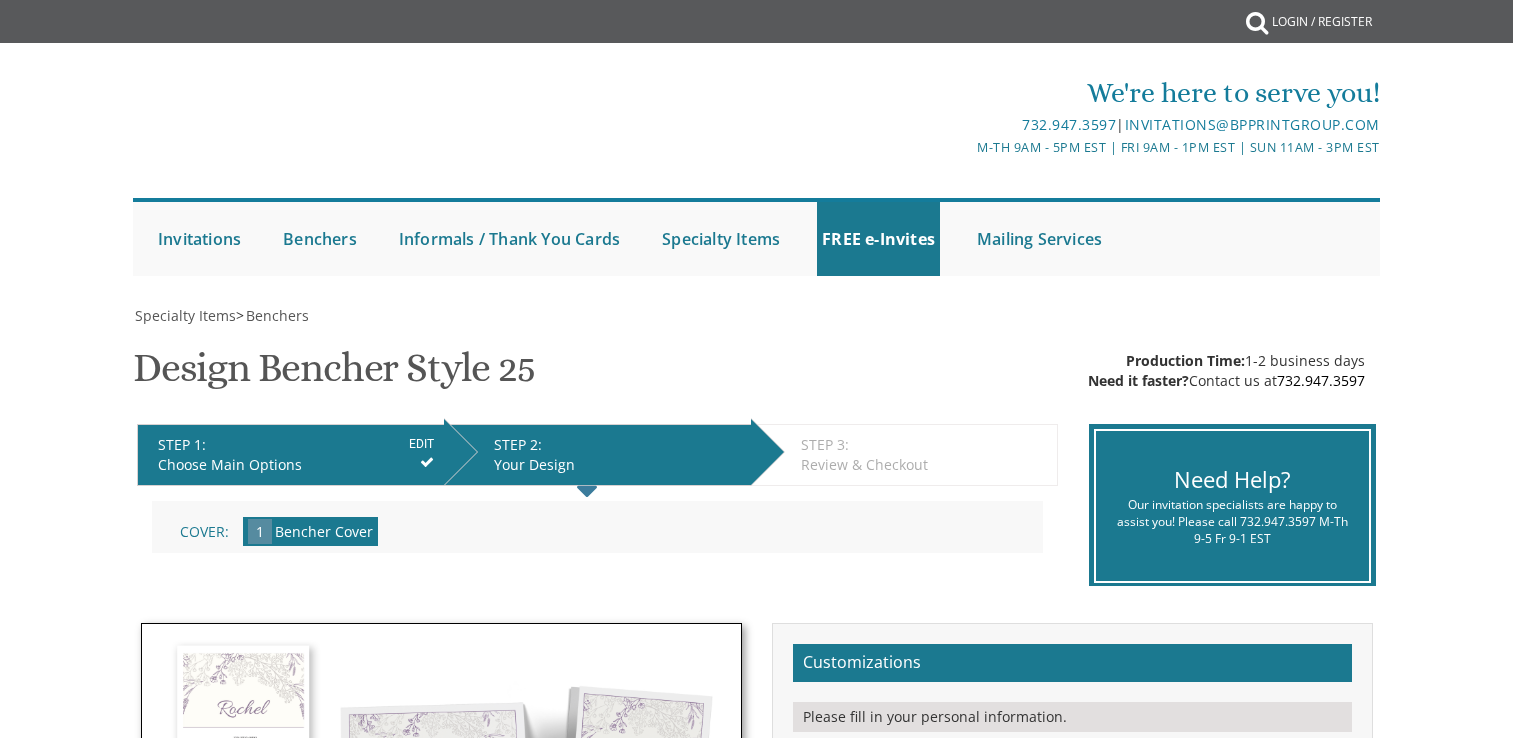 scroll, scrollTop: 0, scrollLeft: 0, axis: both 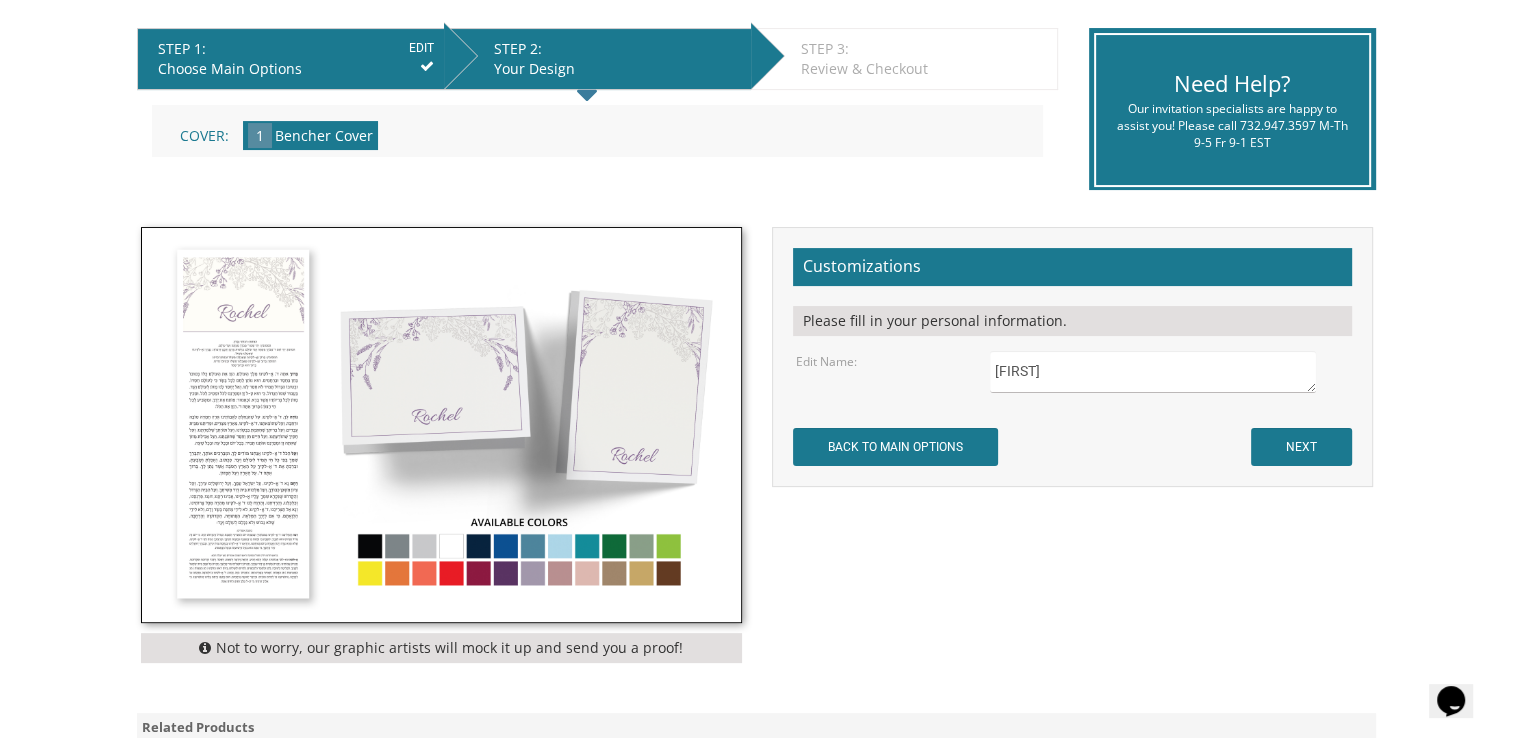 click at bounding box center [441, 425] 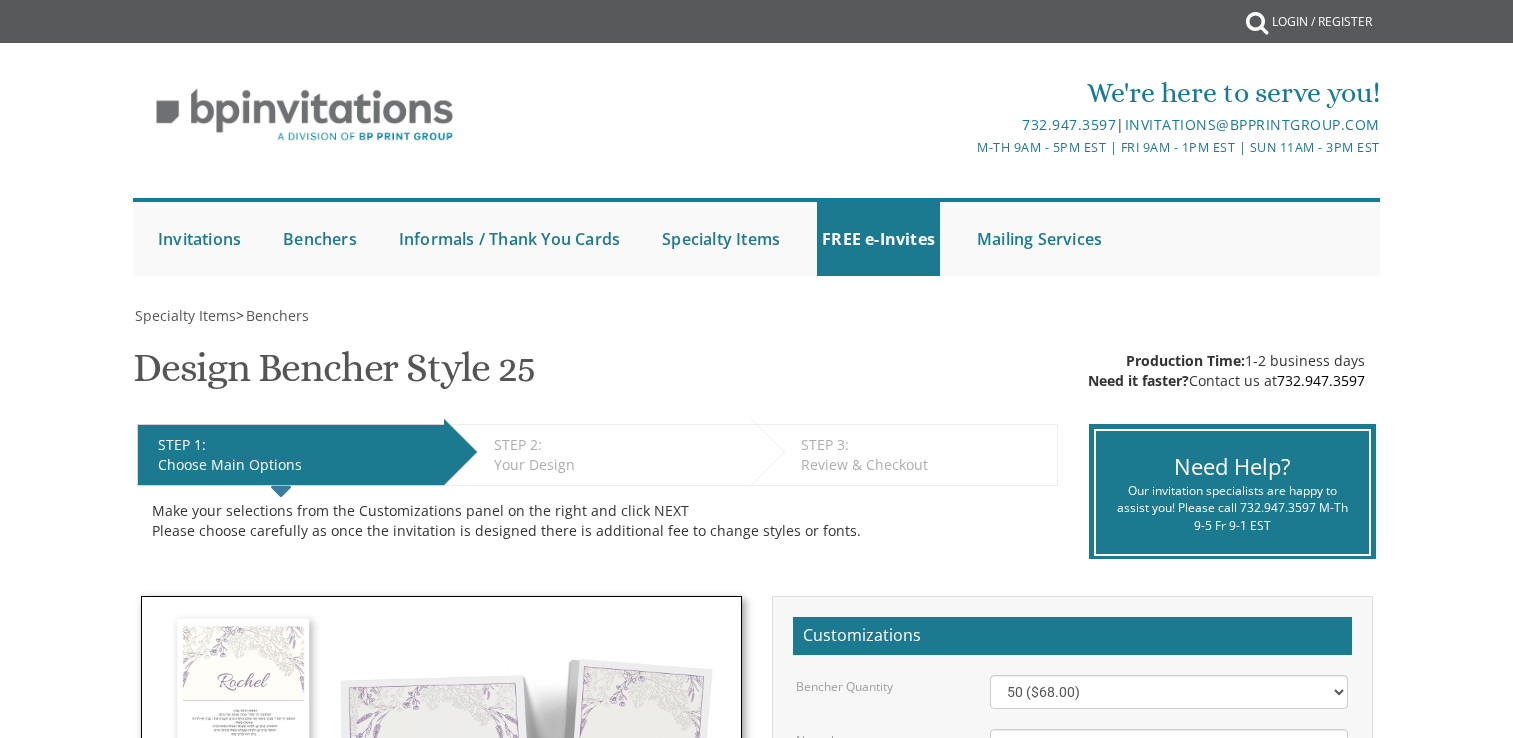 scroll, scrollTop: 1076, scrollLeft: 0, axis: vertical 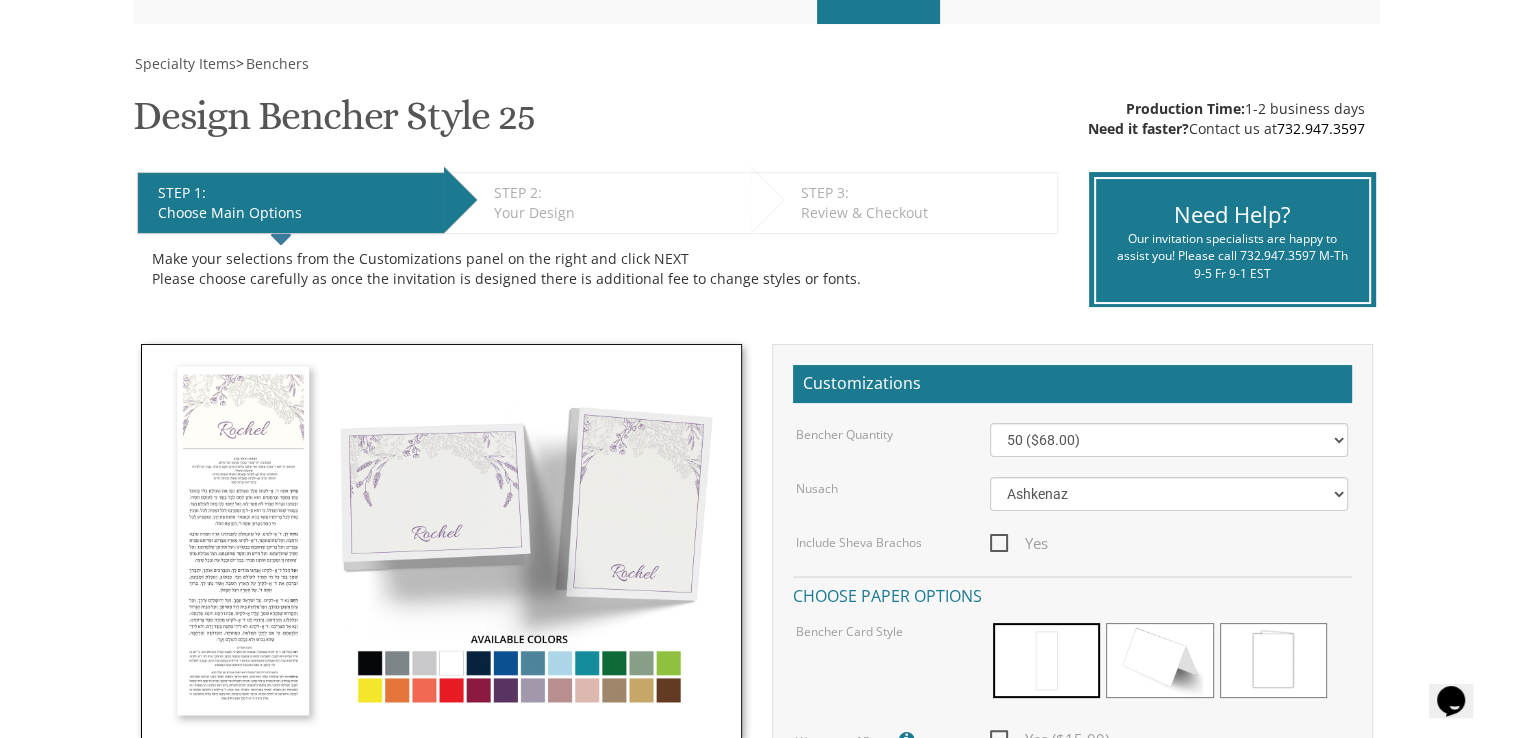 click at bounding box center (441, 542) 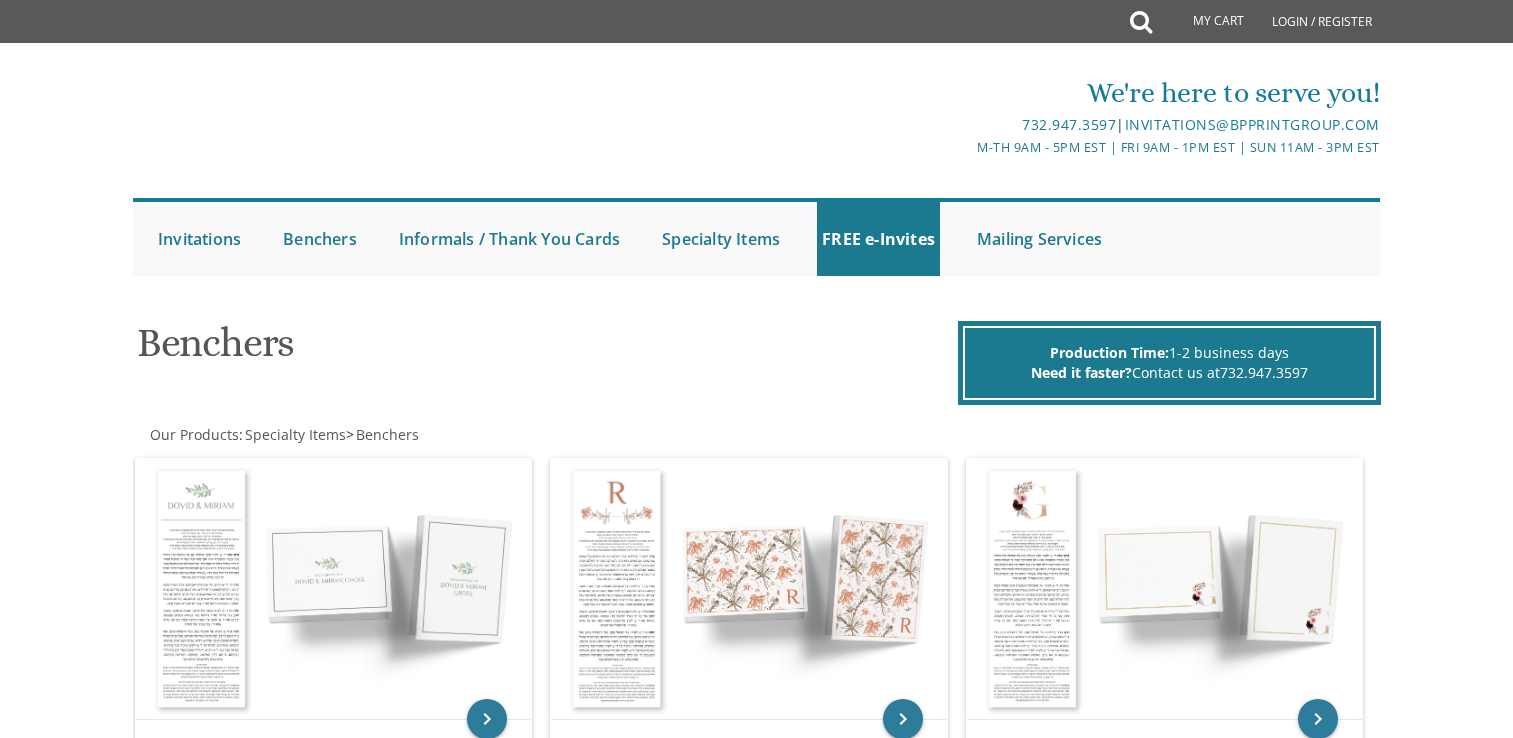 scroll, scrollTop: 3168, scrollLeft: 0, axis: vertical 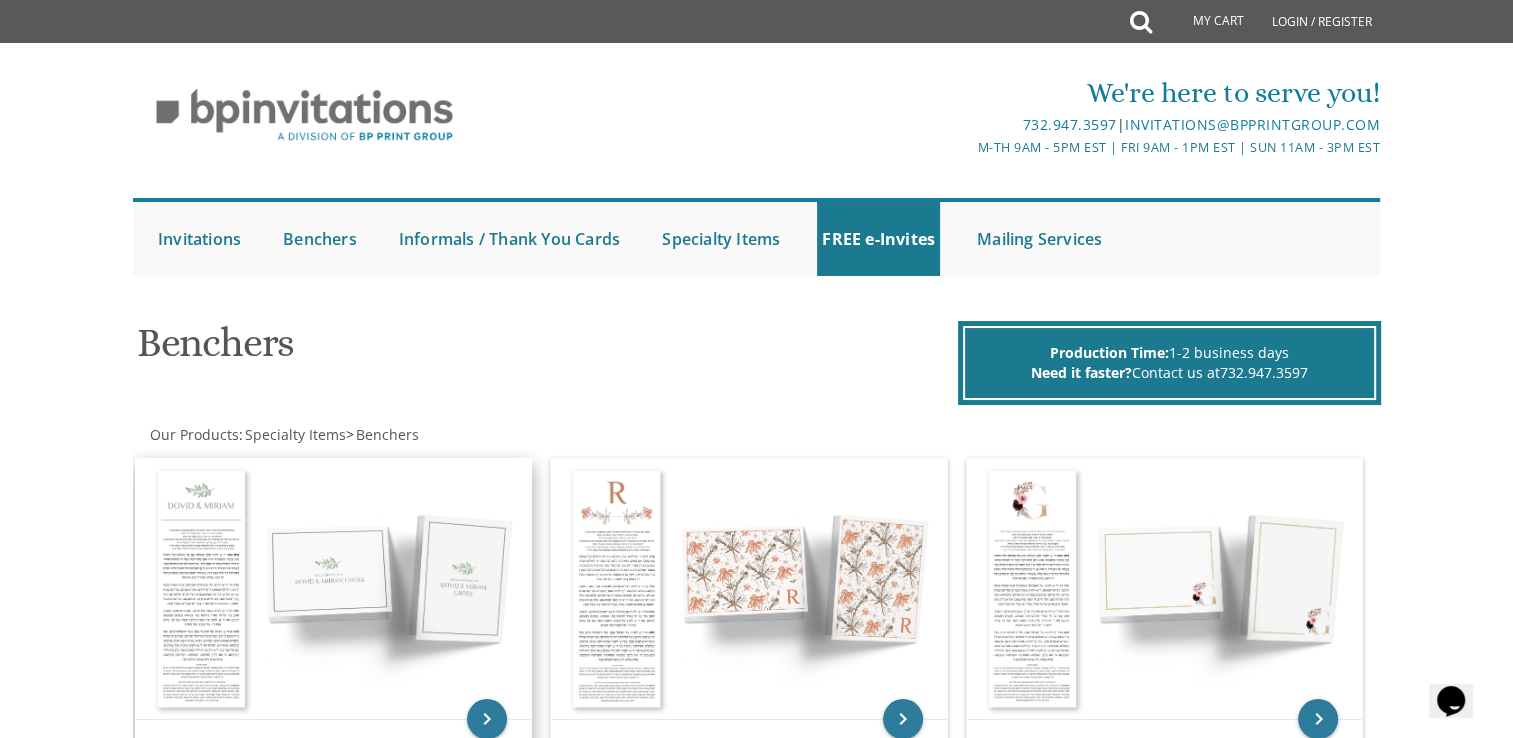 click at bounding box center [334, 589] 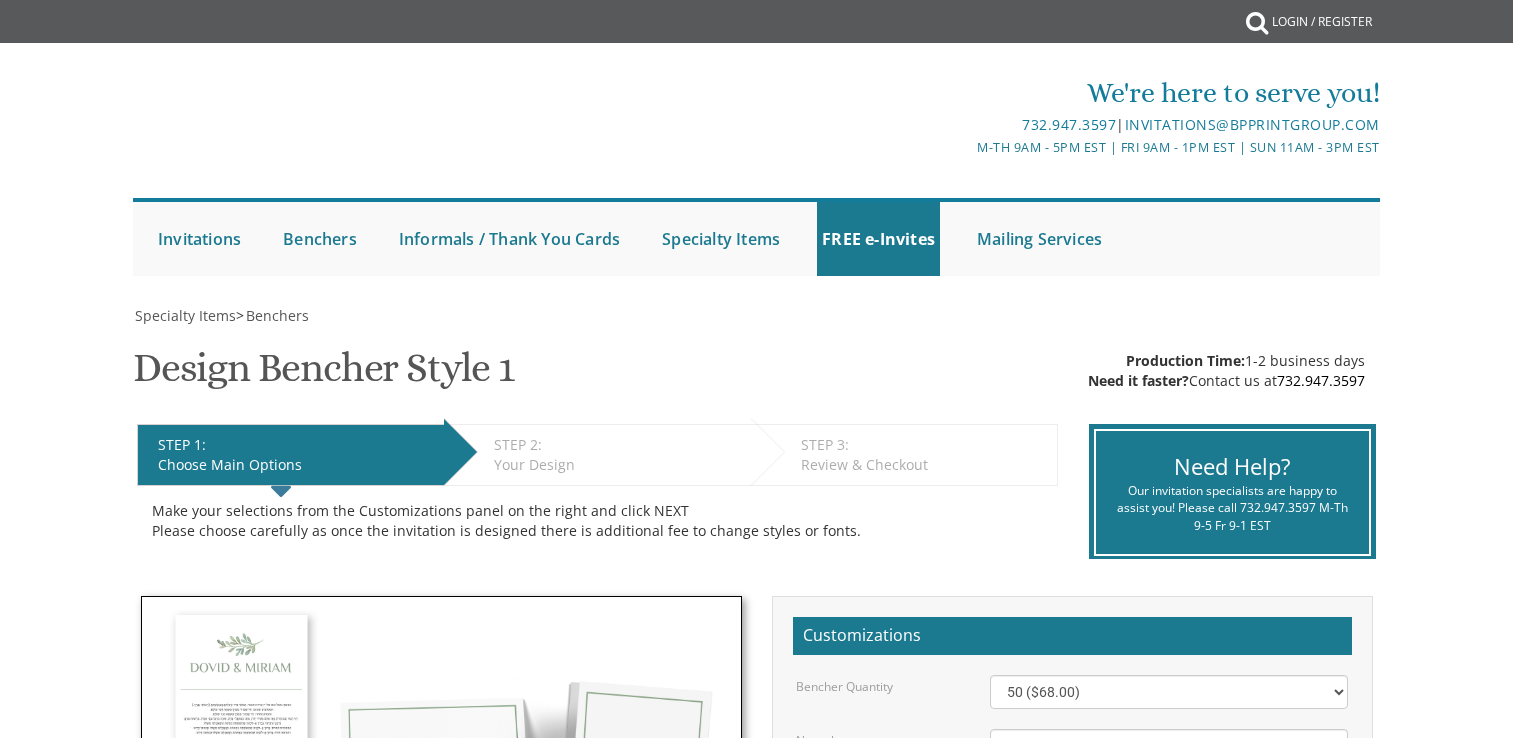 scroll, scrollTop: 0, scrollLeft: 0, axis: both 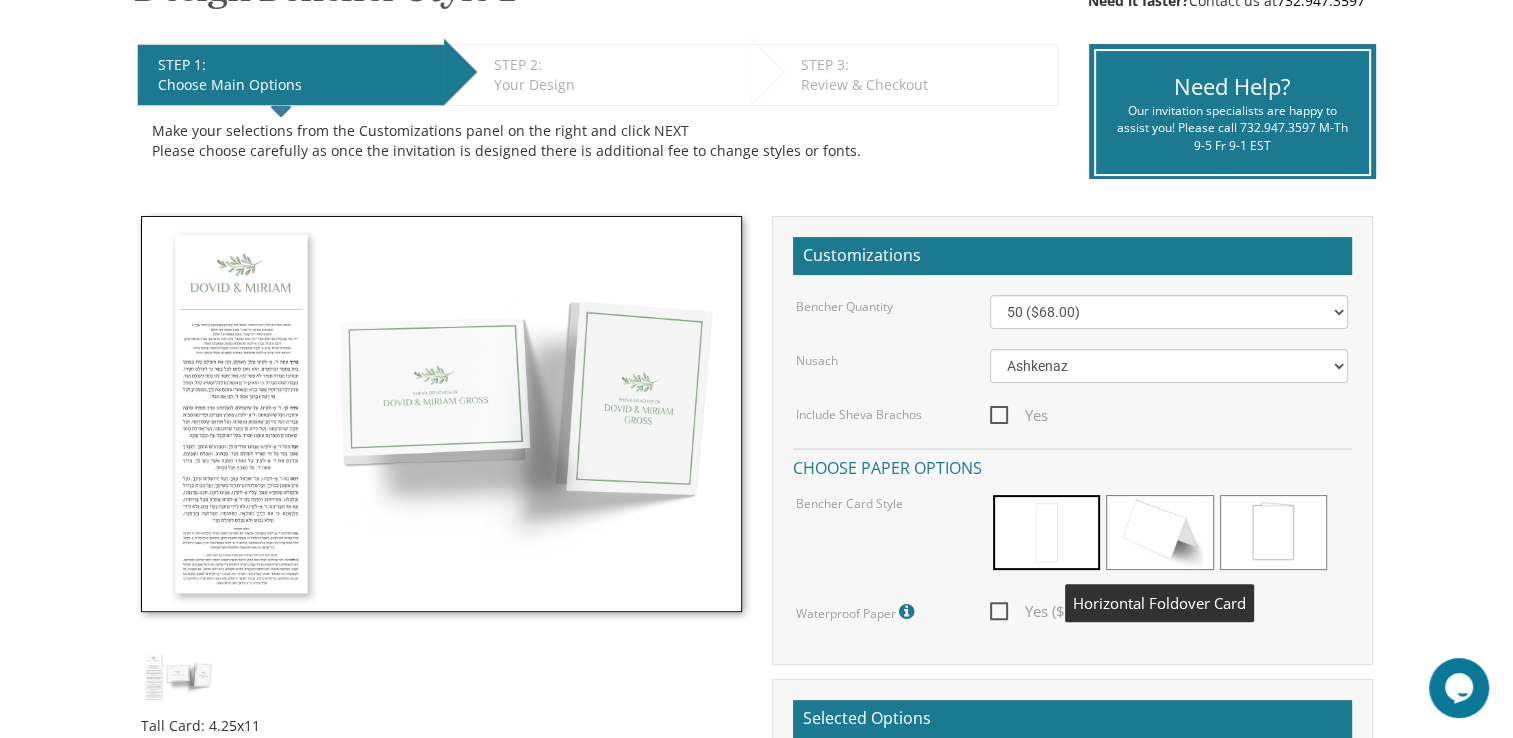 click at bounding box center [1159, 532] 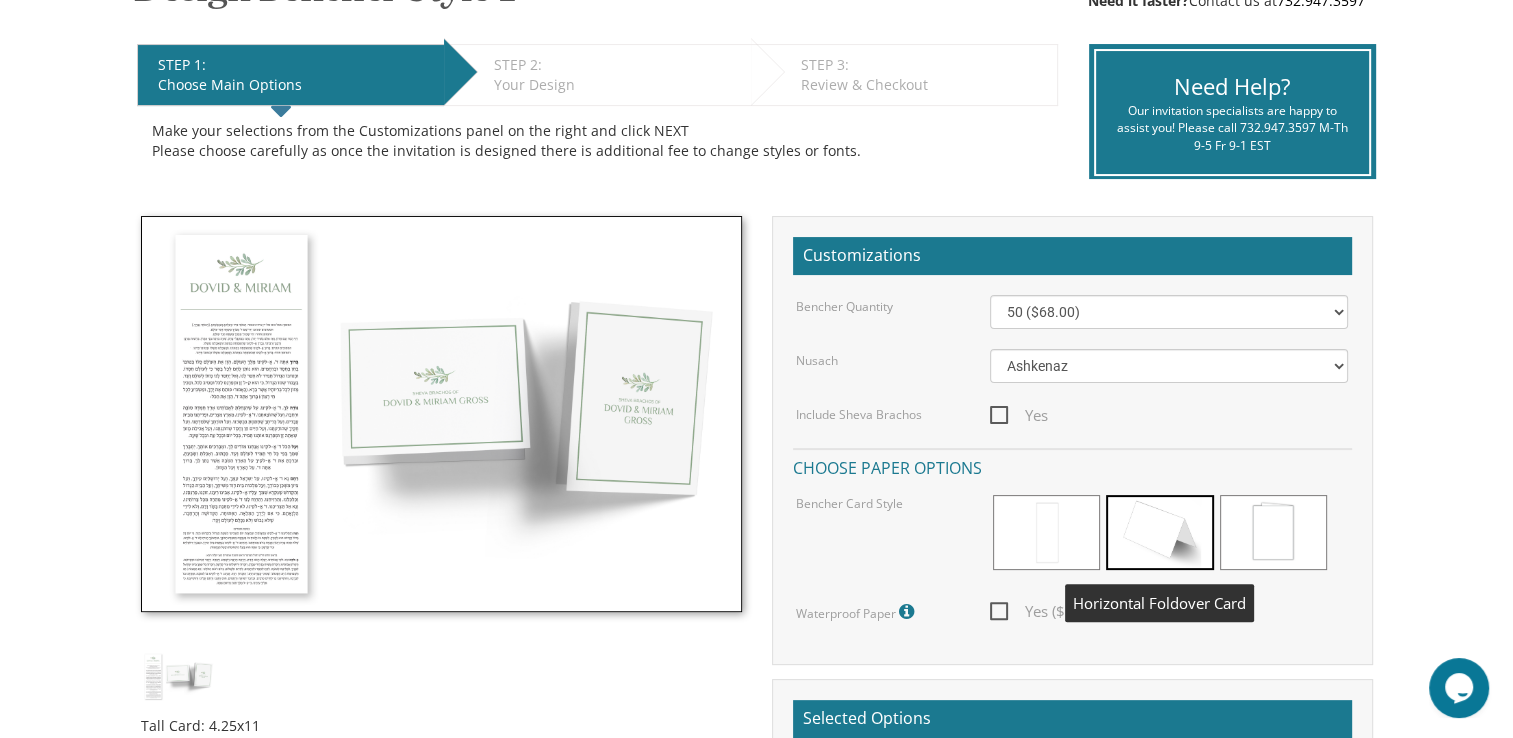 click at bounding box center (1159, 532) 